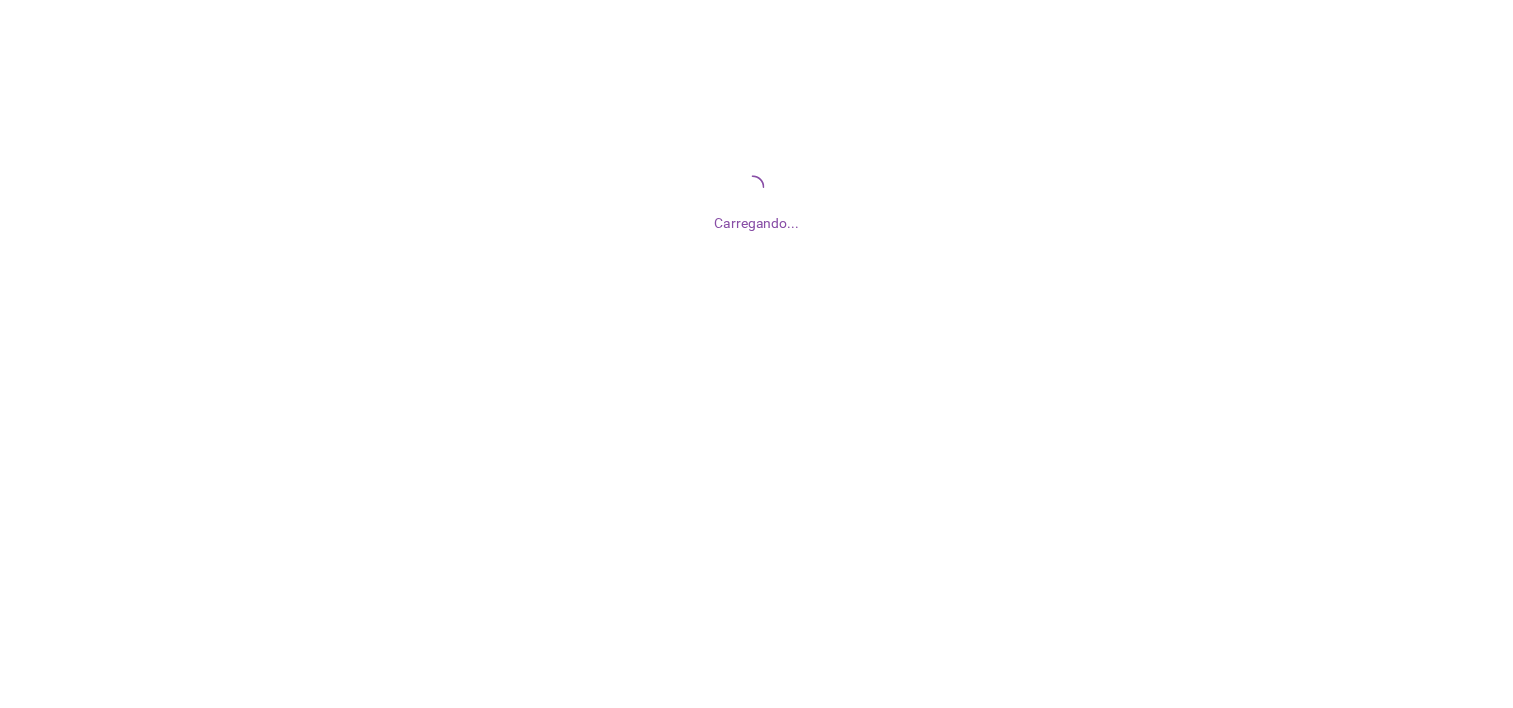 scroll, scrollTop: 0, scrollLeft: 0, axis: both 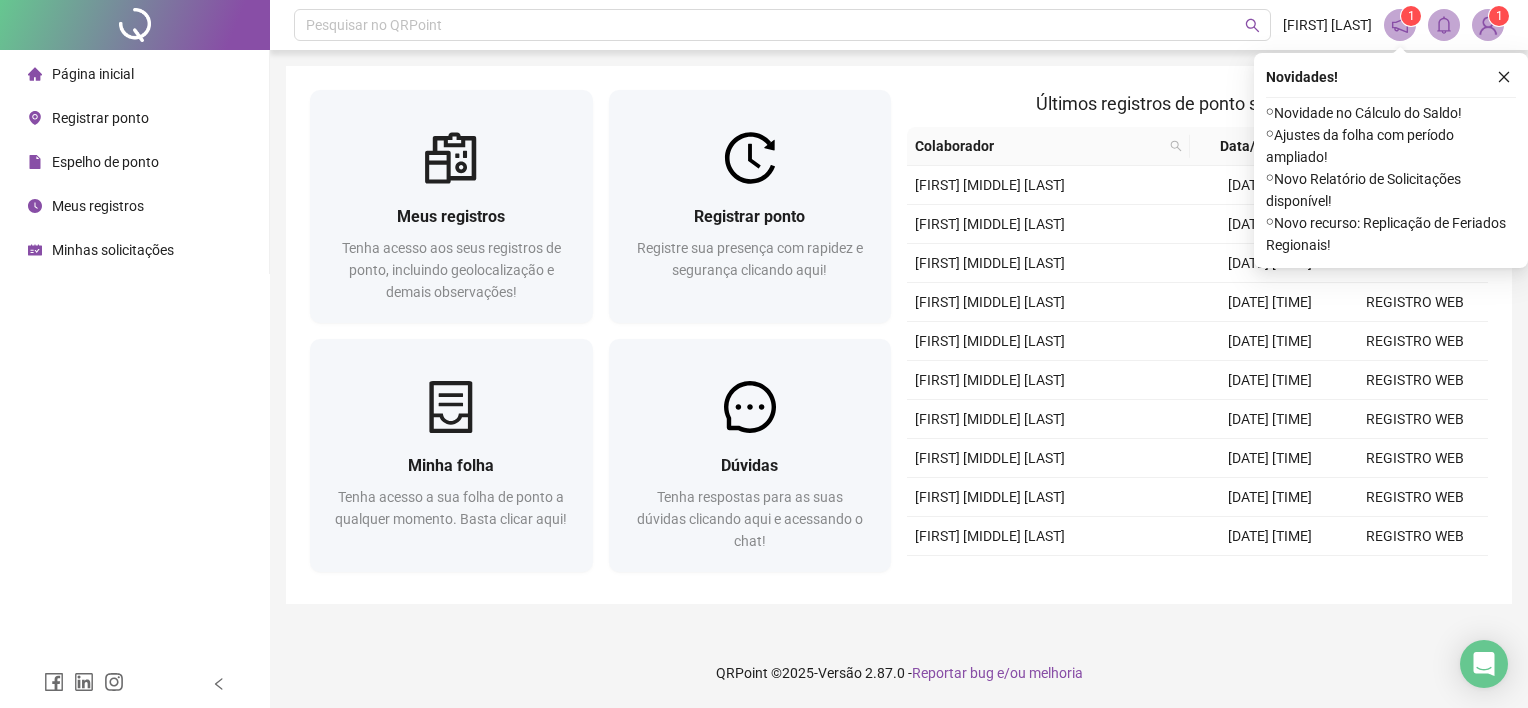 click on "Registrar ponto" at bounding box center [100, 118] 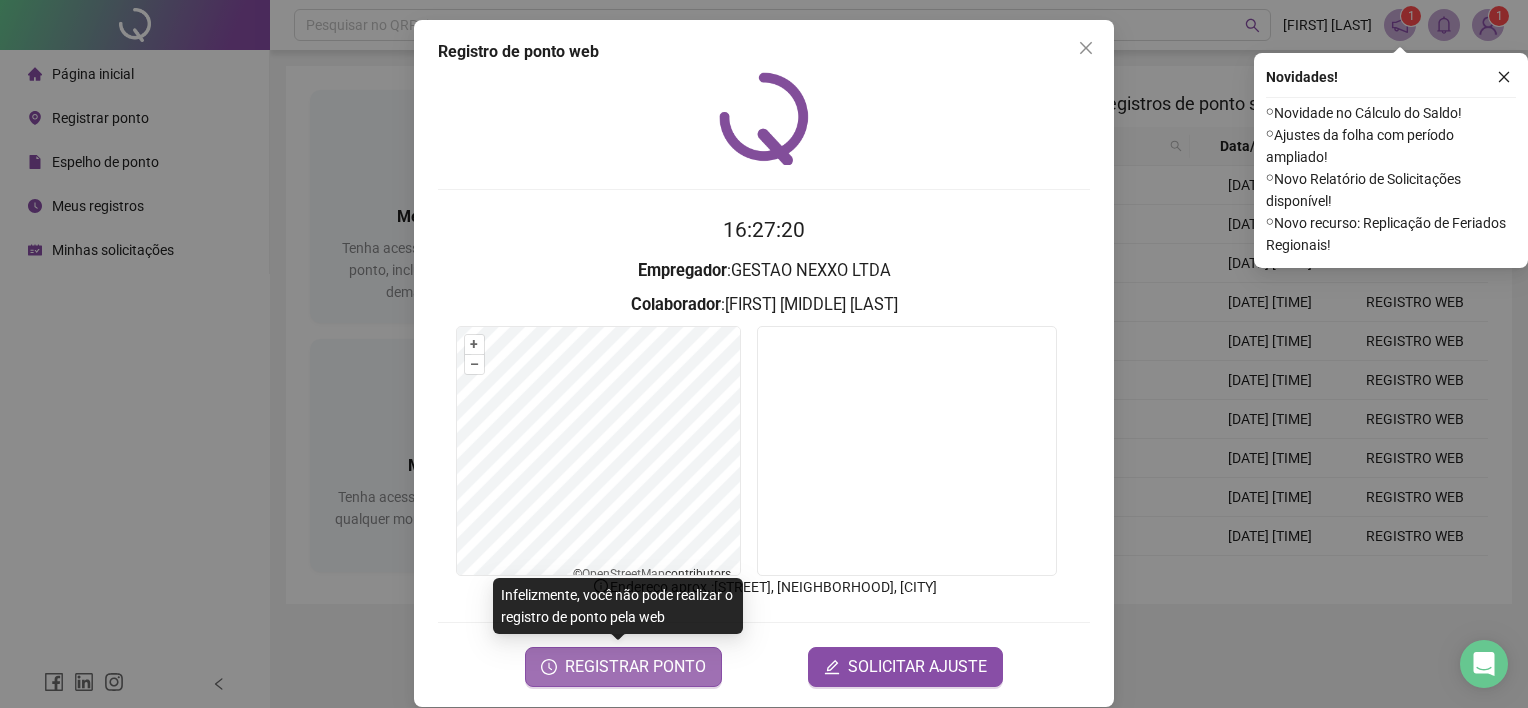 click on "REGISTRAR PONTO" at bounding box center [635, 667] 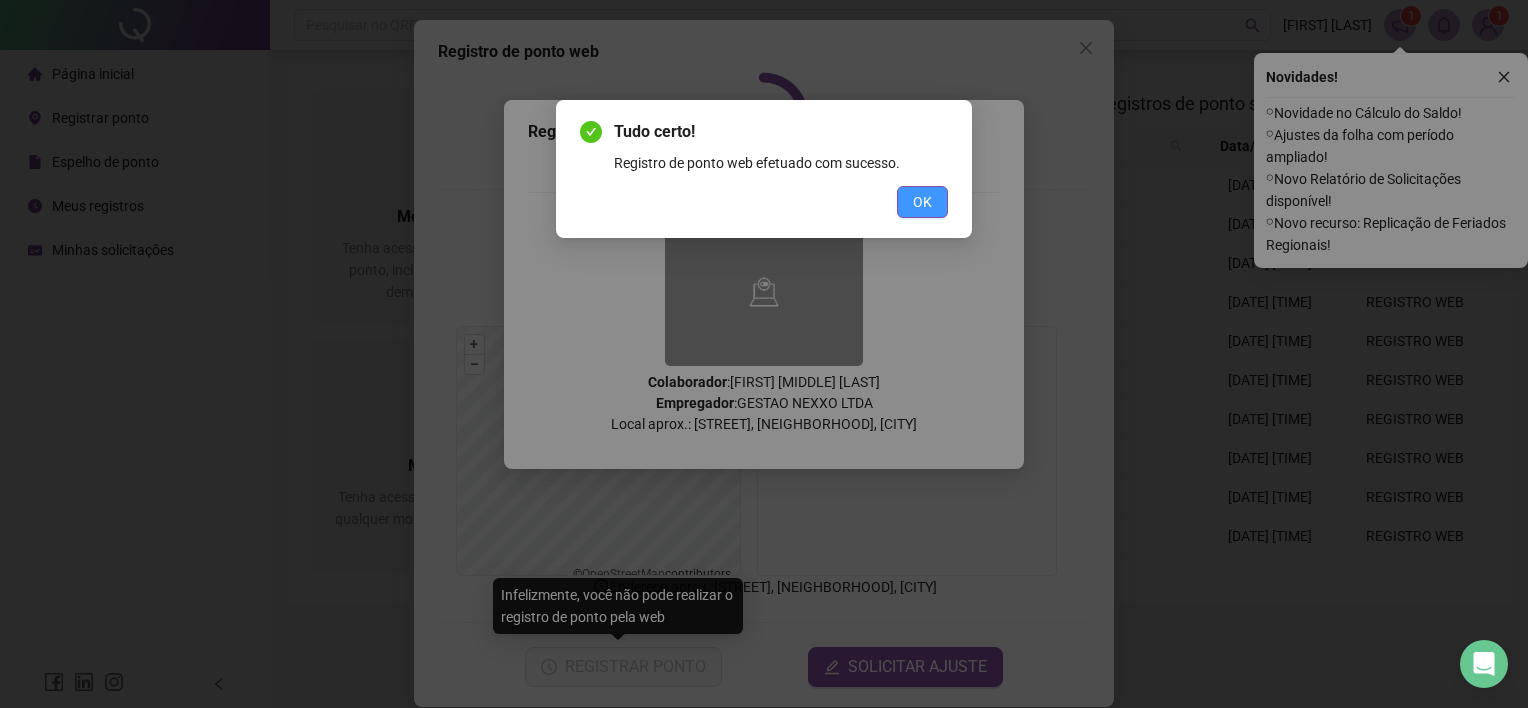 click on "OK" at bounding box center (922, 202) 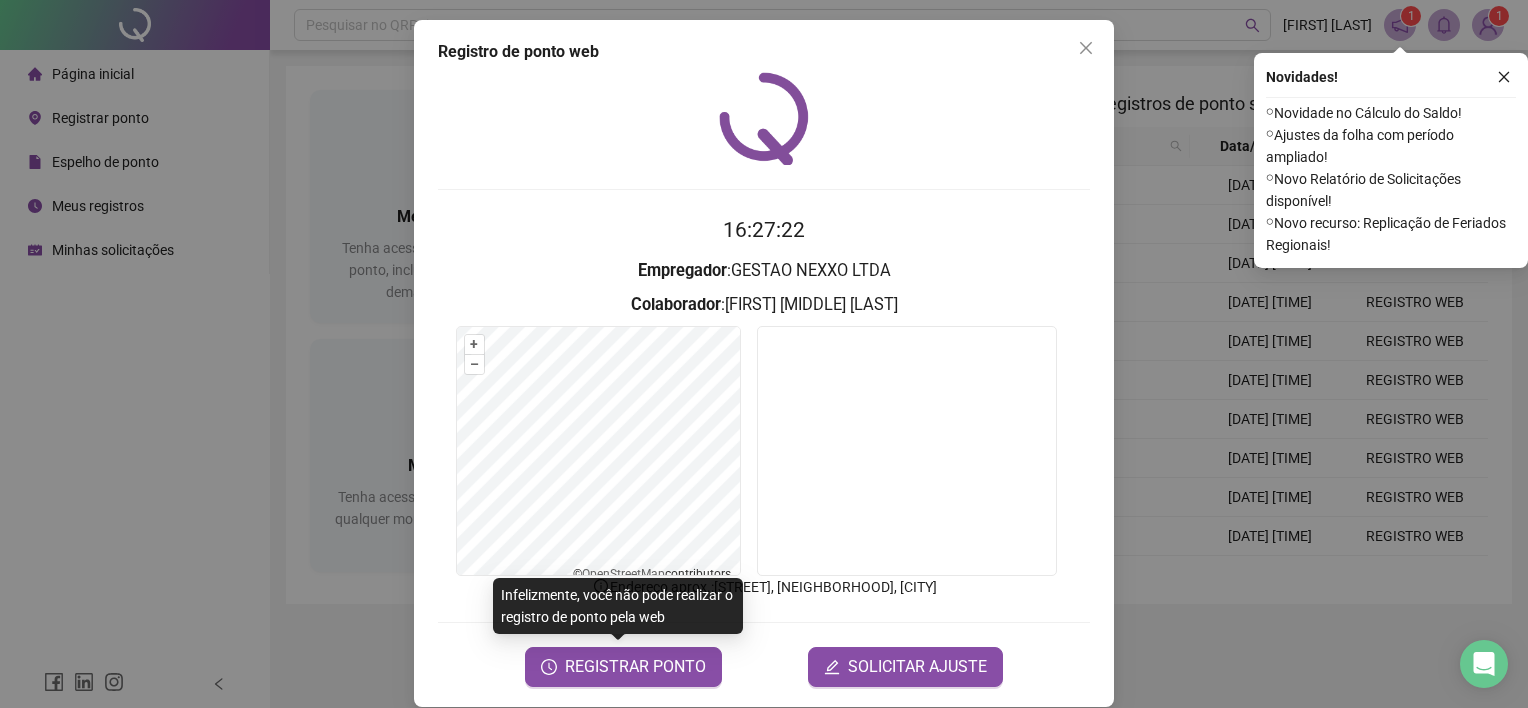 drag, startPoint x: 1084, startPoint y: 45, endPoint x: 285, endPoint y: 129, distance: 803.4034 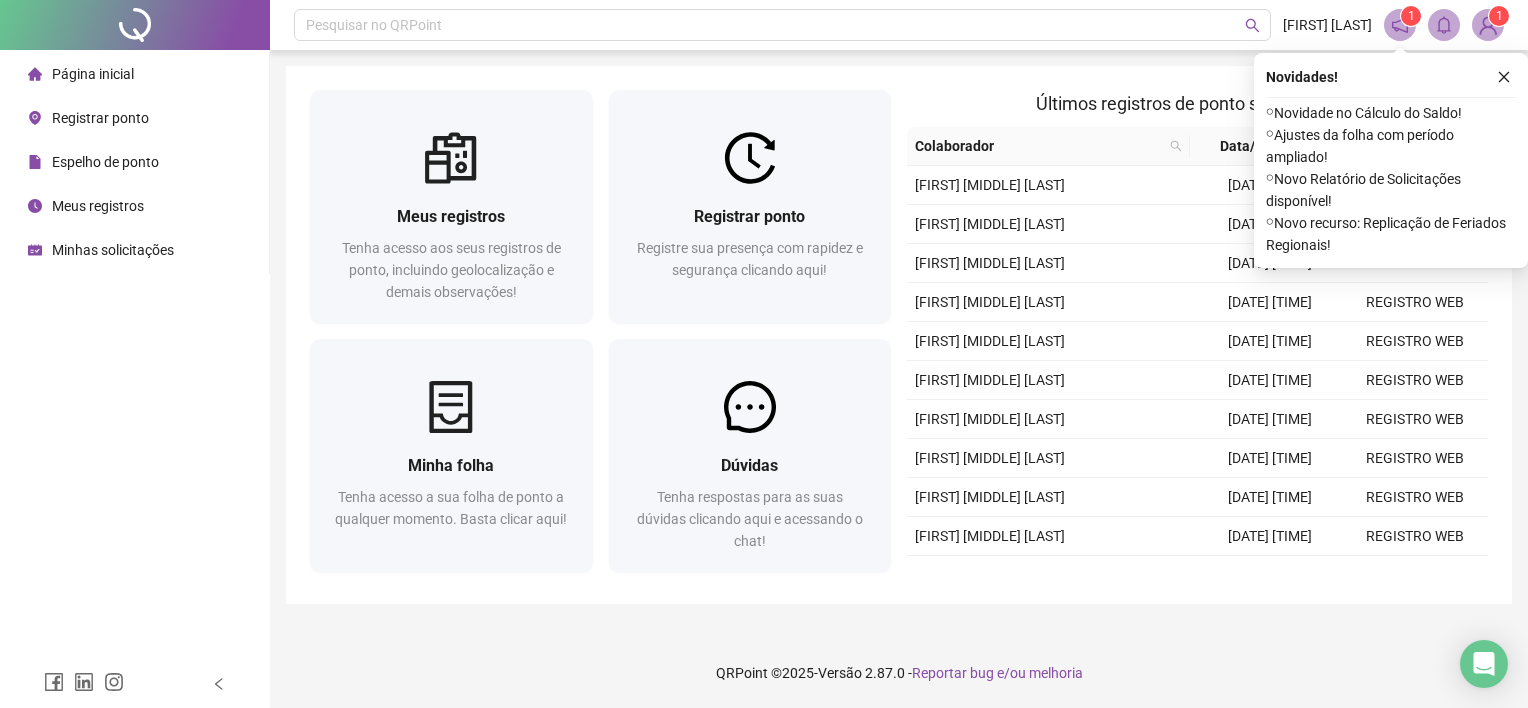 click on "Espelho de ponto" at bounding box center (105, 162) 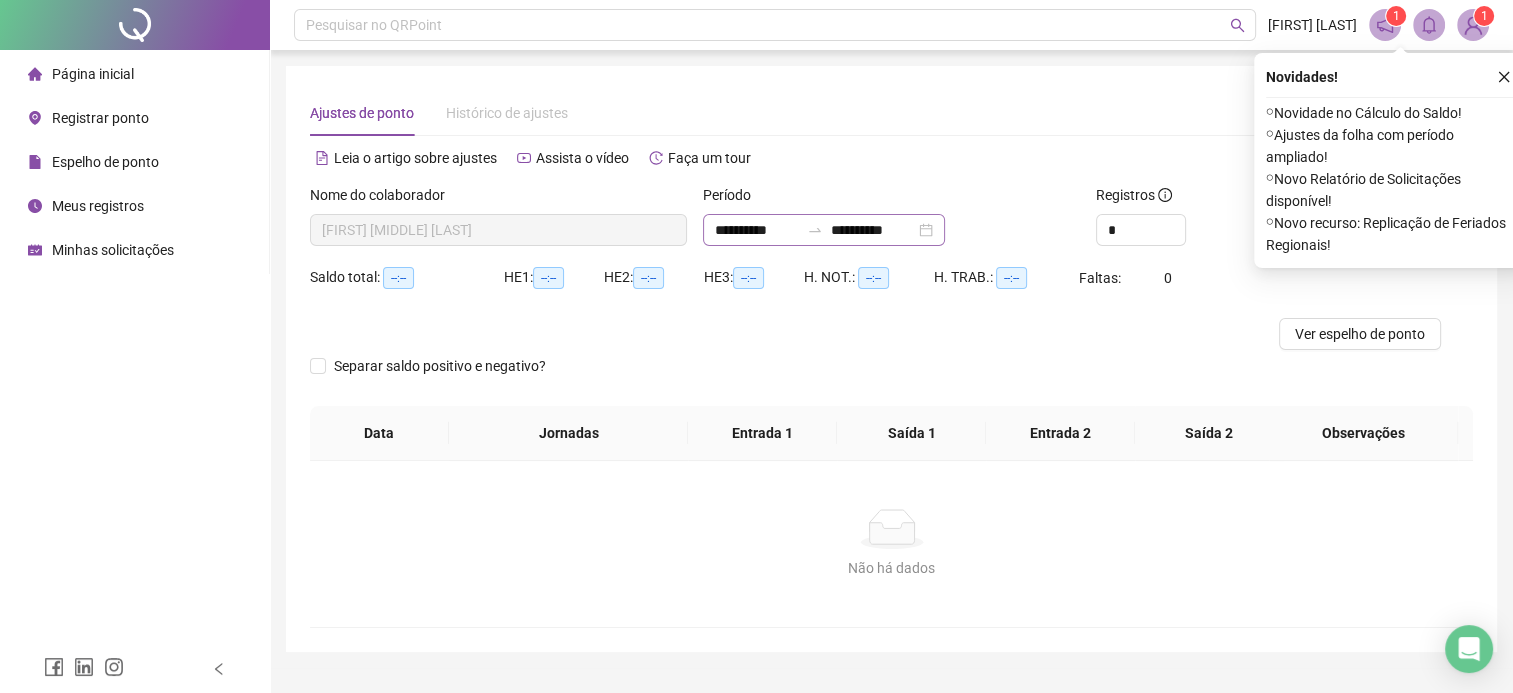 click on "**********" at bounding box center (824, 230) 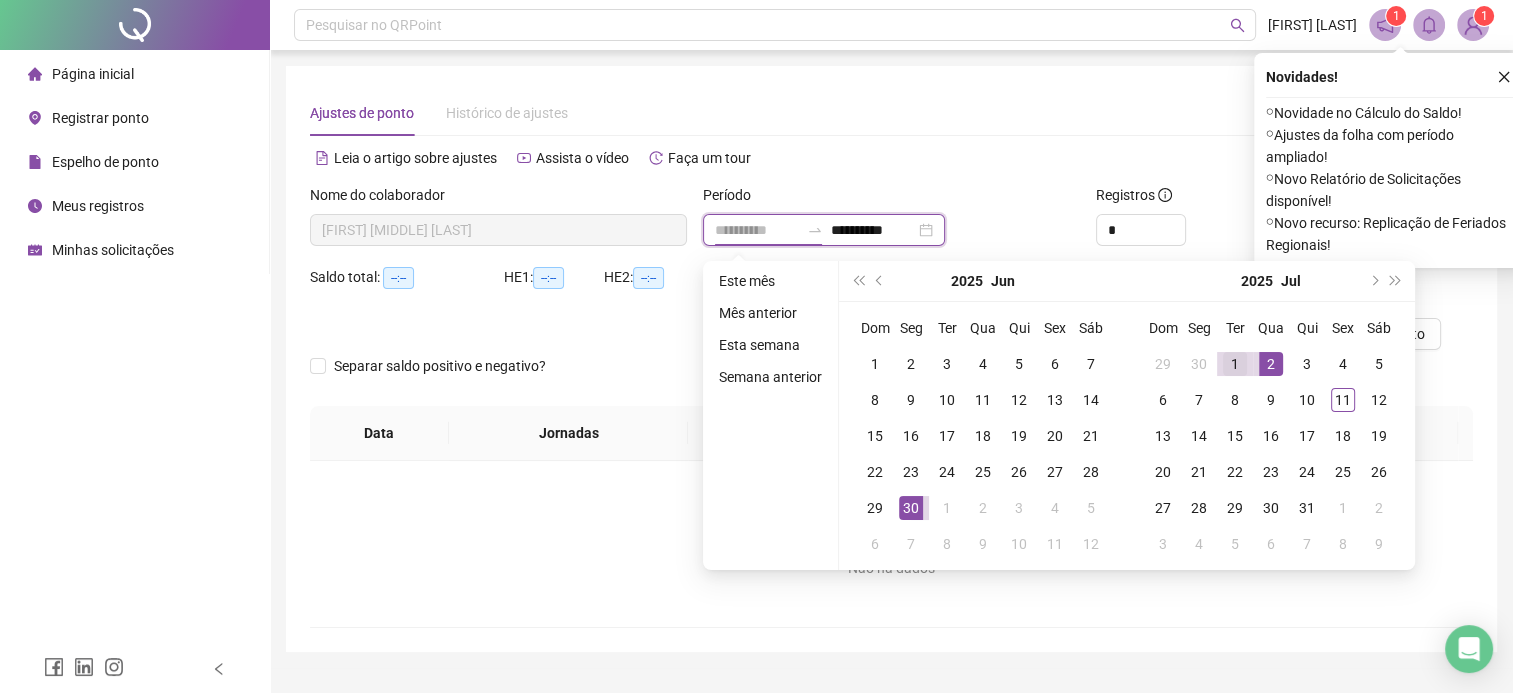 type on "**********" 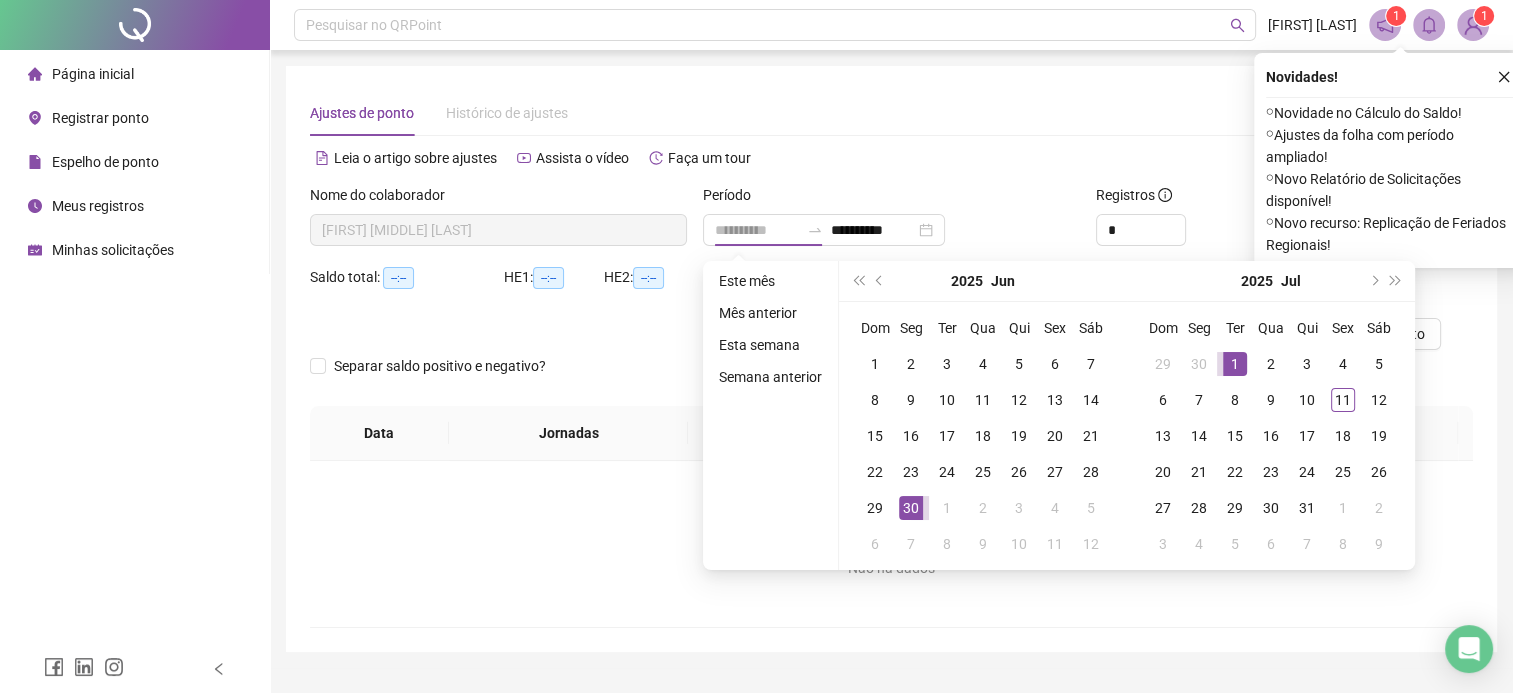 click on "1" at bounding box center (1235, 364) 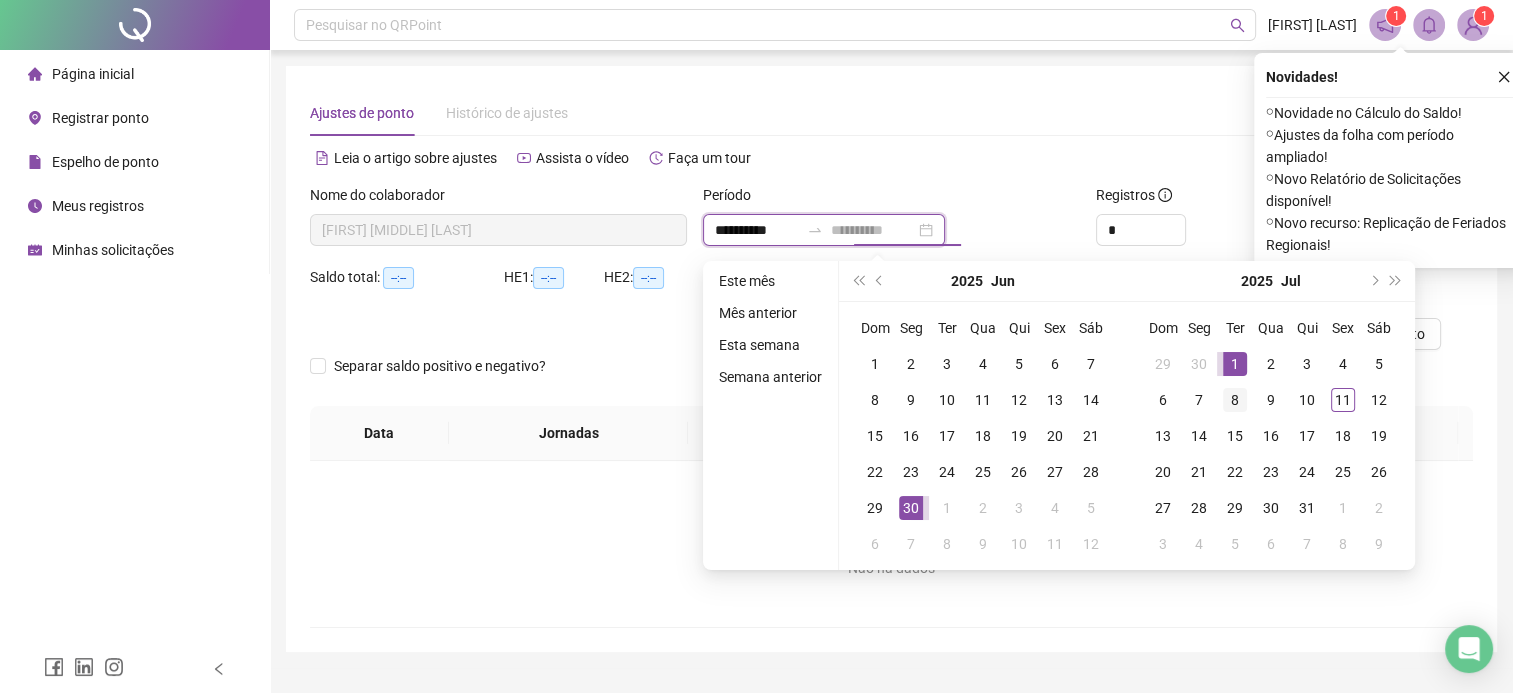 type on "**********" 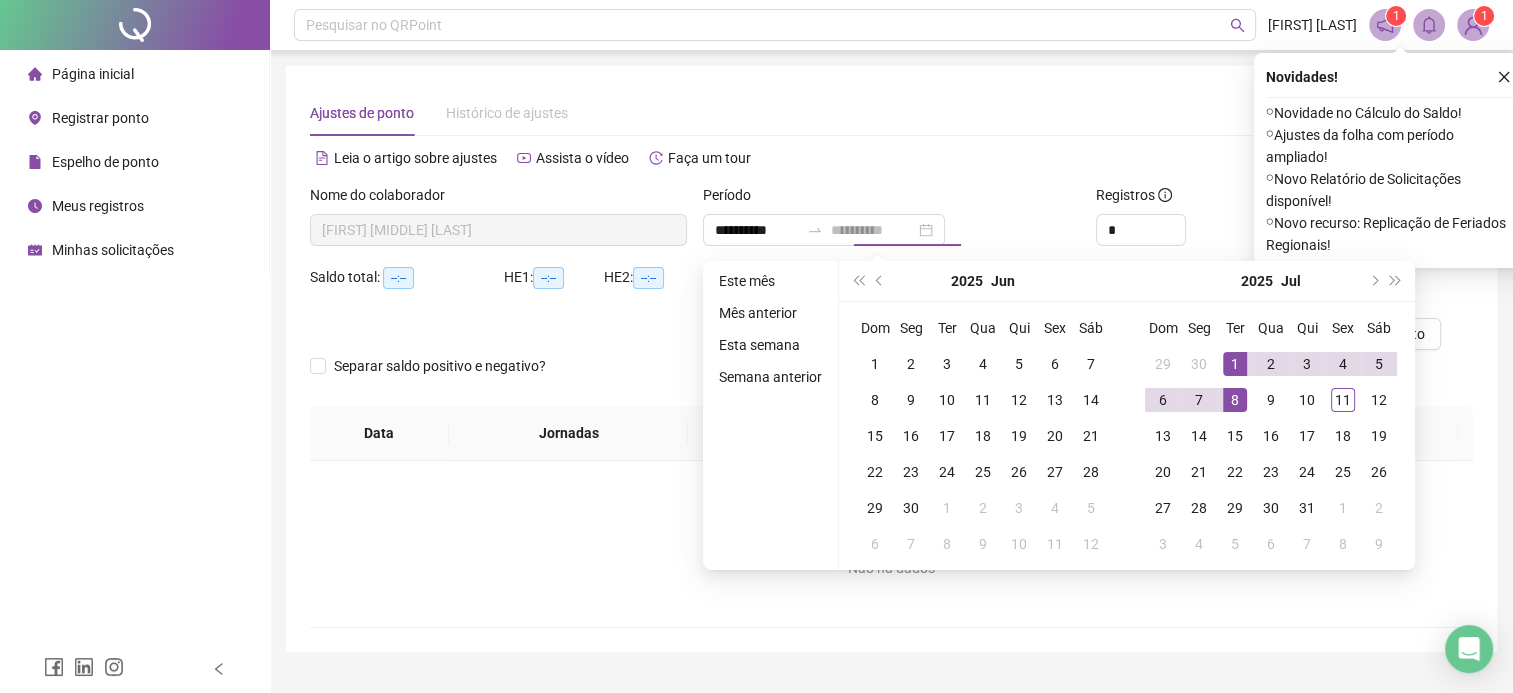 click on "8" at bounding box center [1235, 400] 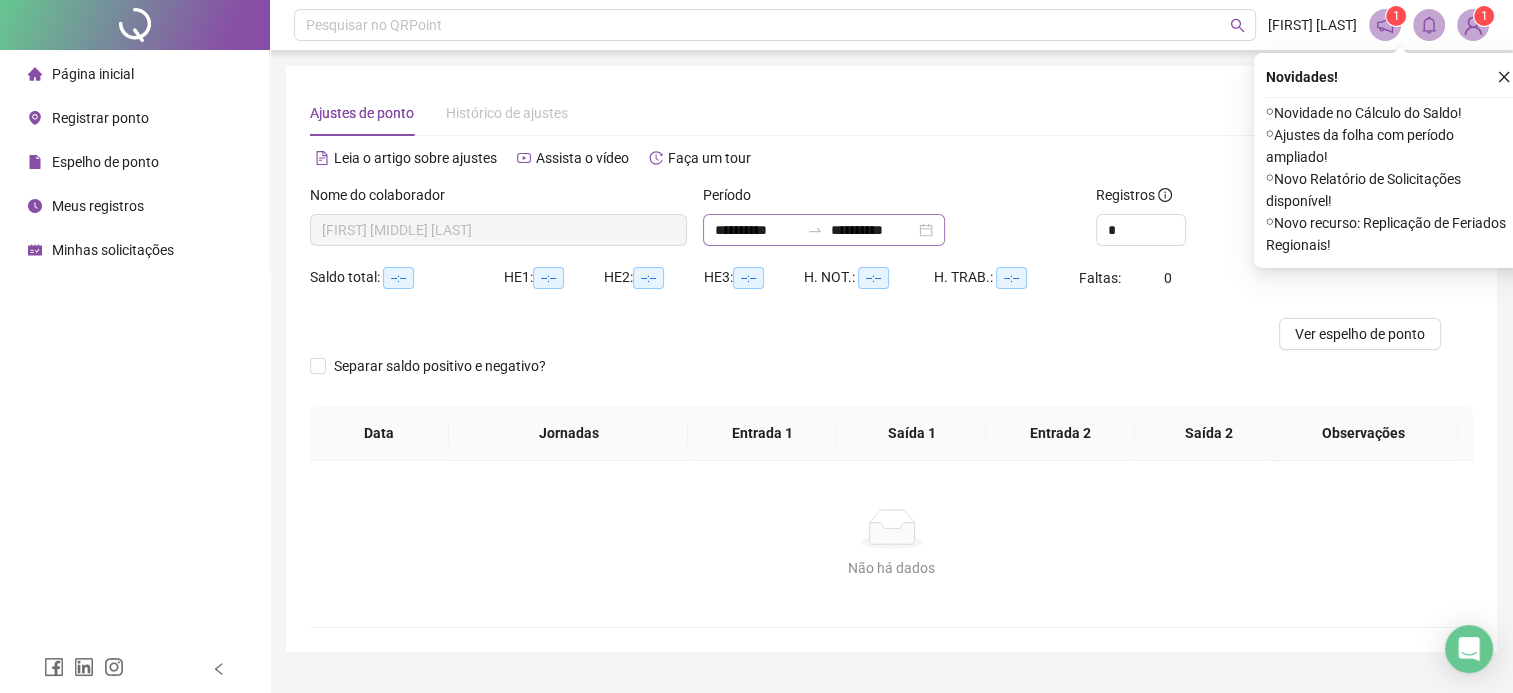 click on "**********" at bounding box center [824, 230] 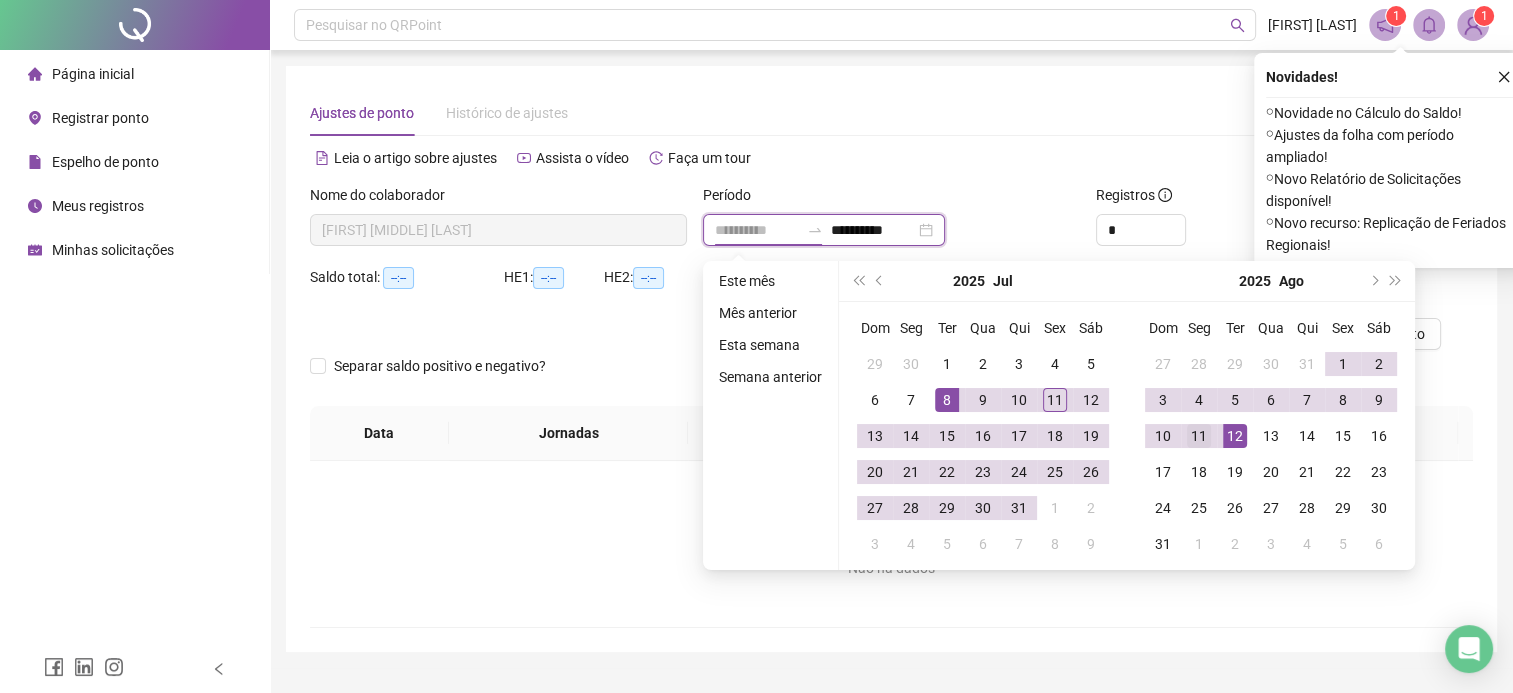 type on "**********" 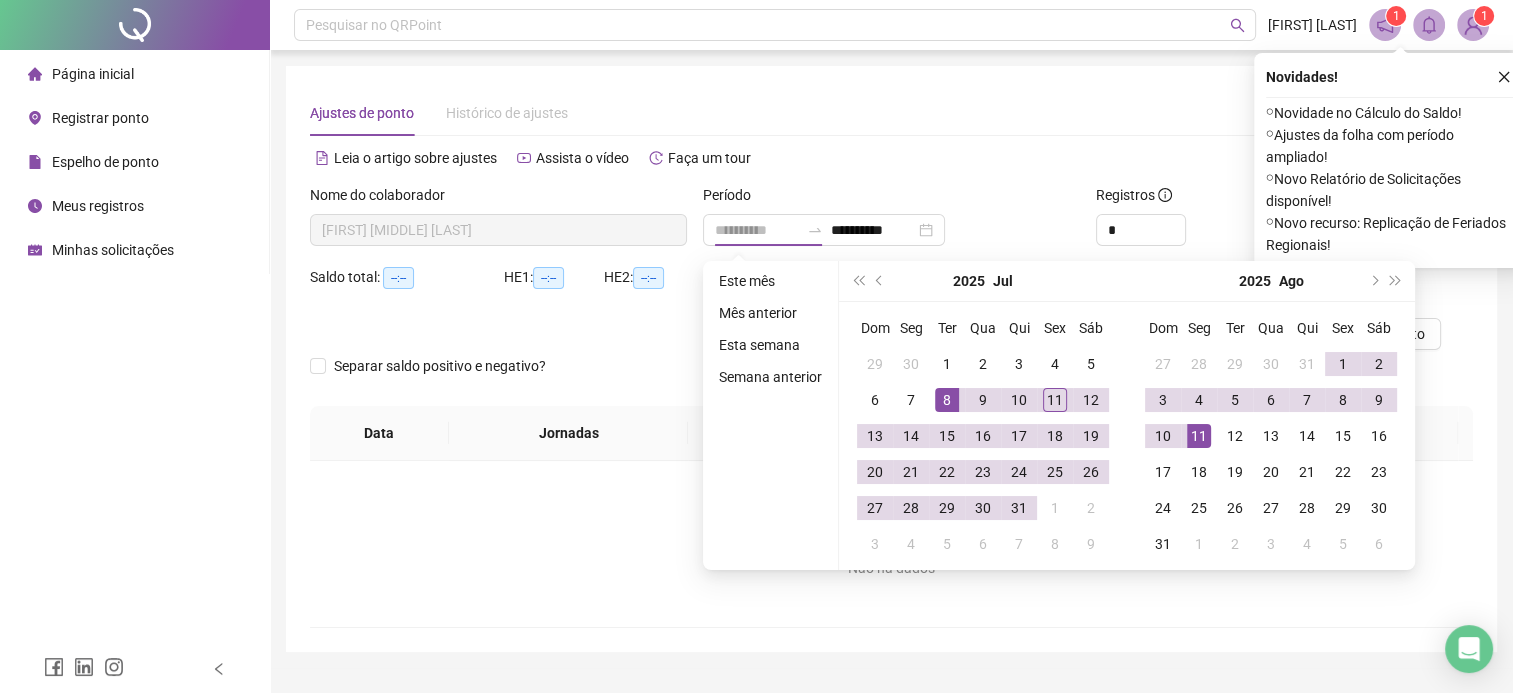 click on "11" at bounding box center (1199, 436) 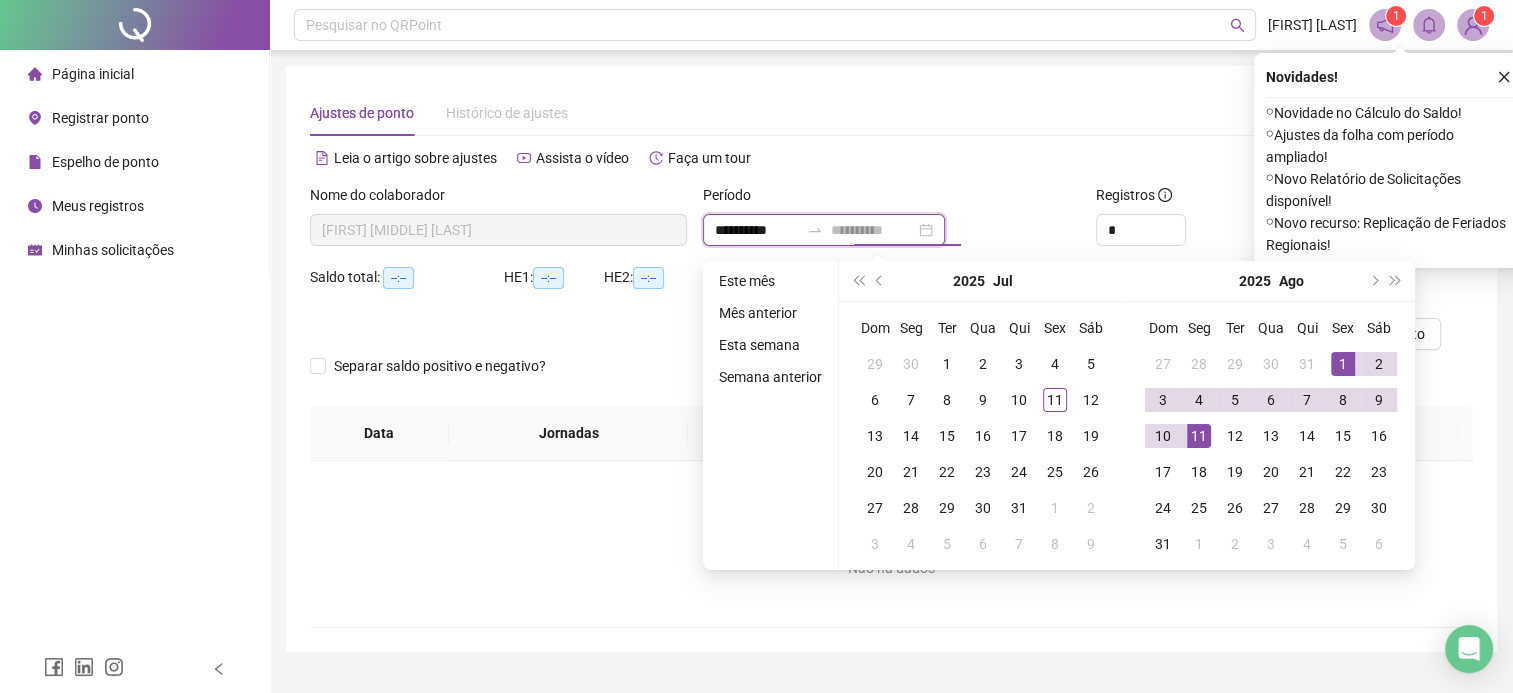 type on "**********" 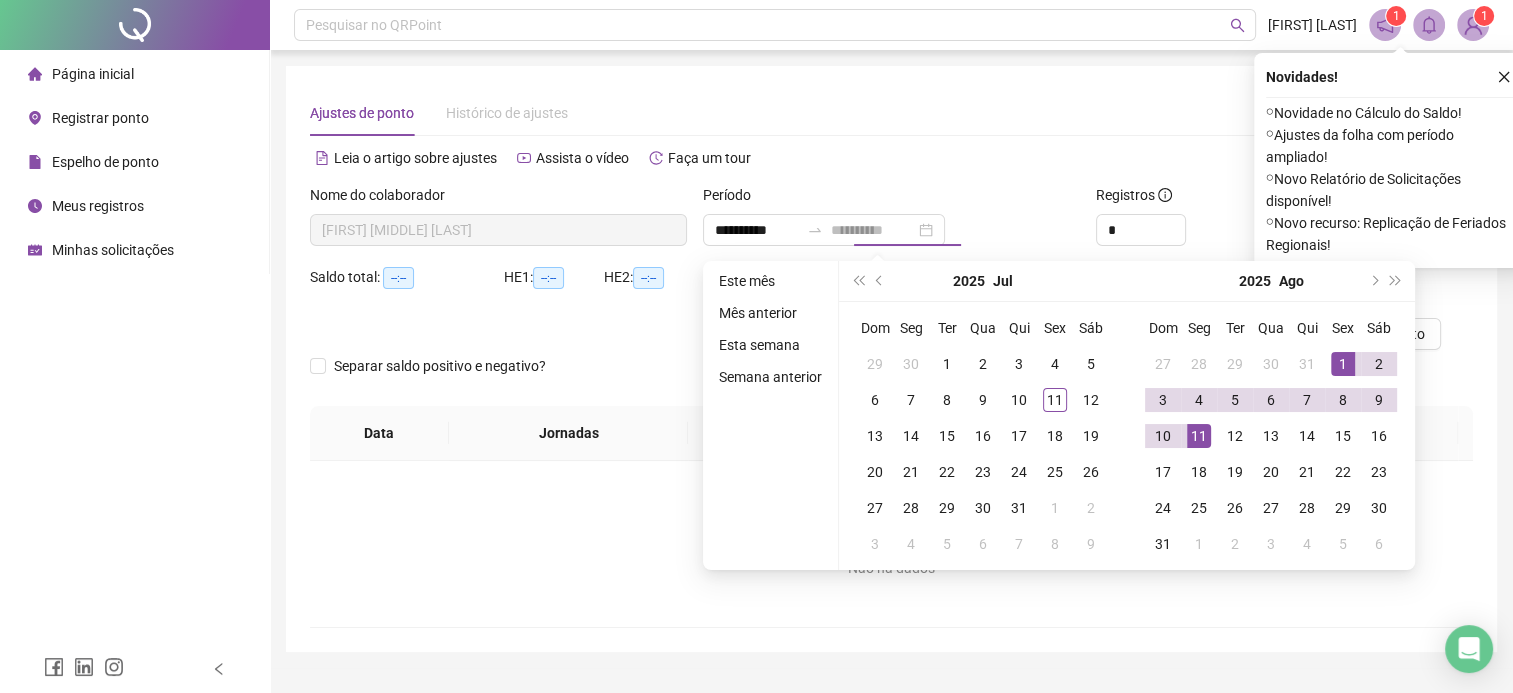 click on "1" at bounding box center (1343, 364) 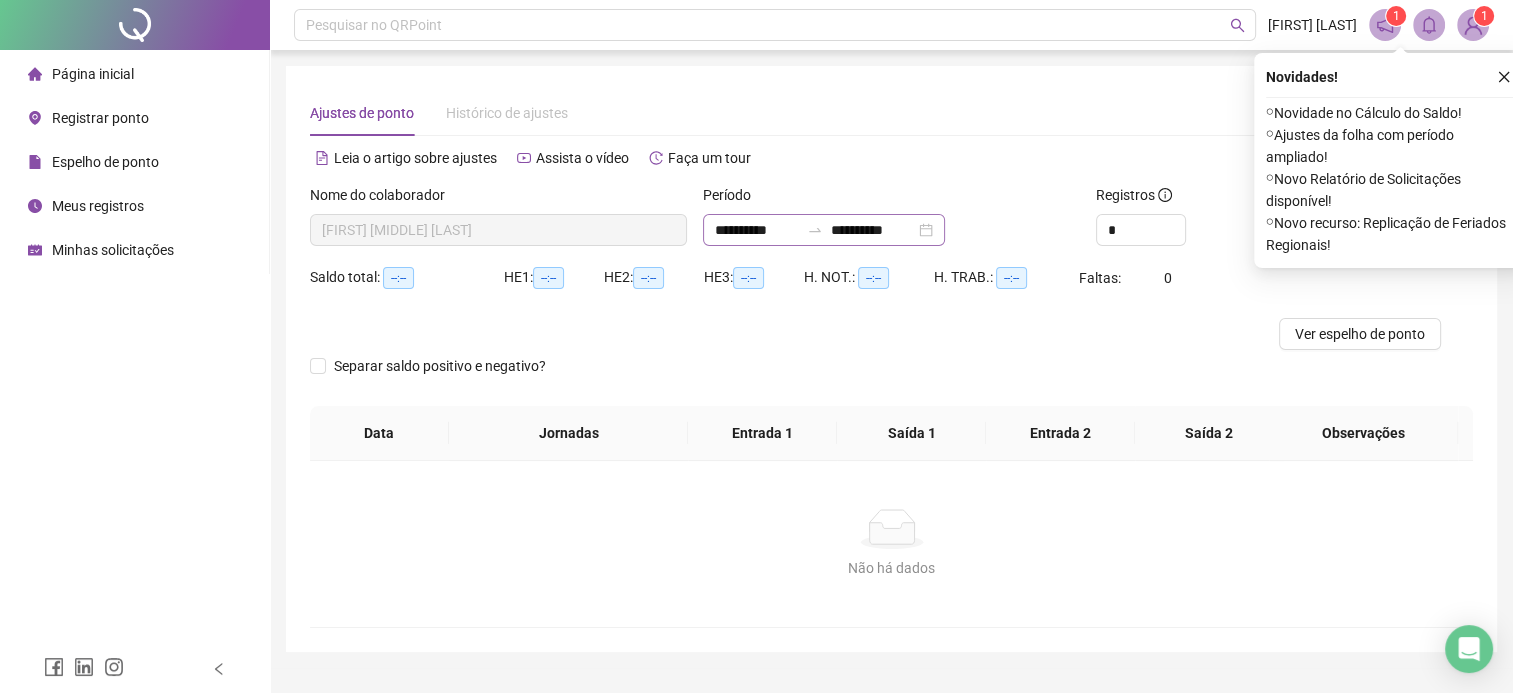click on "**********" at bounding box center (824, 230) 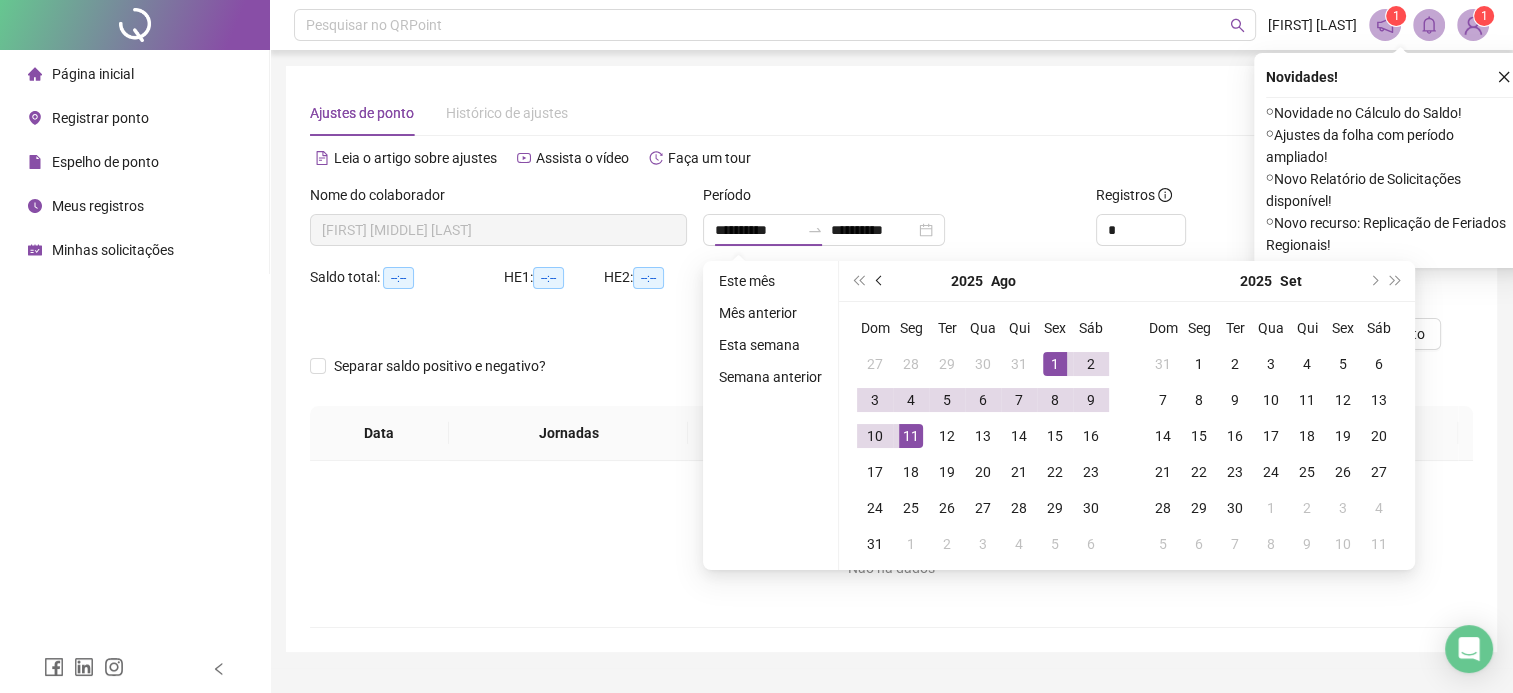 click at bounding box center [880, 281] 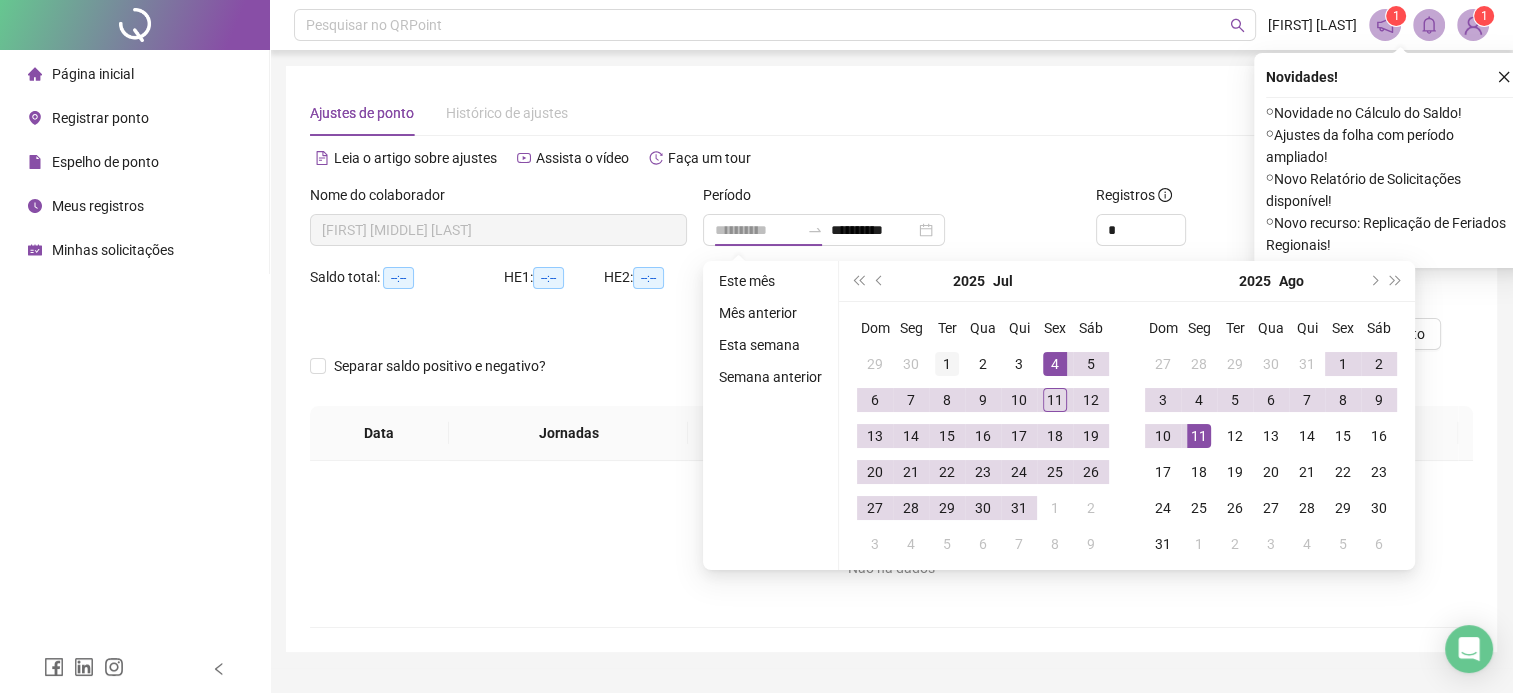 type on "**********" 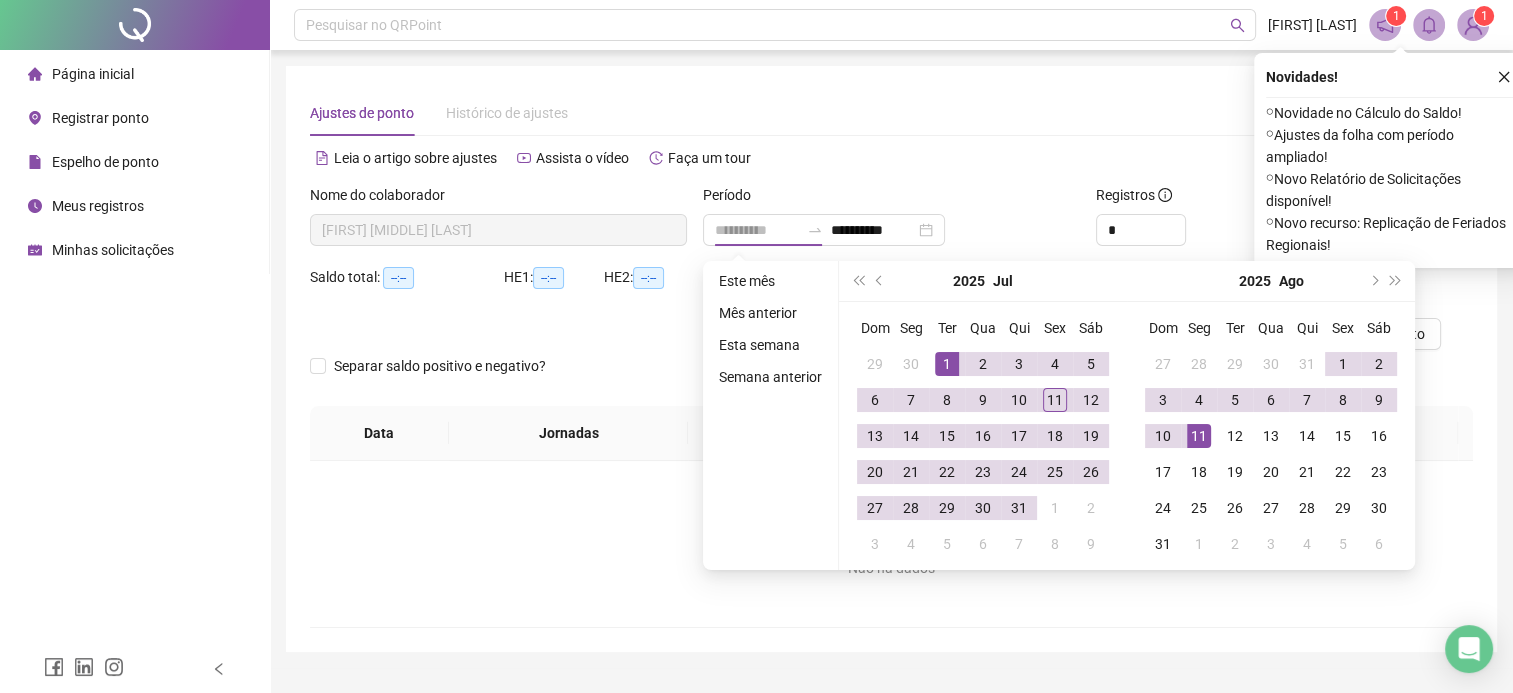 click on "1" at bounding box center (947, 364) 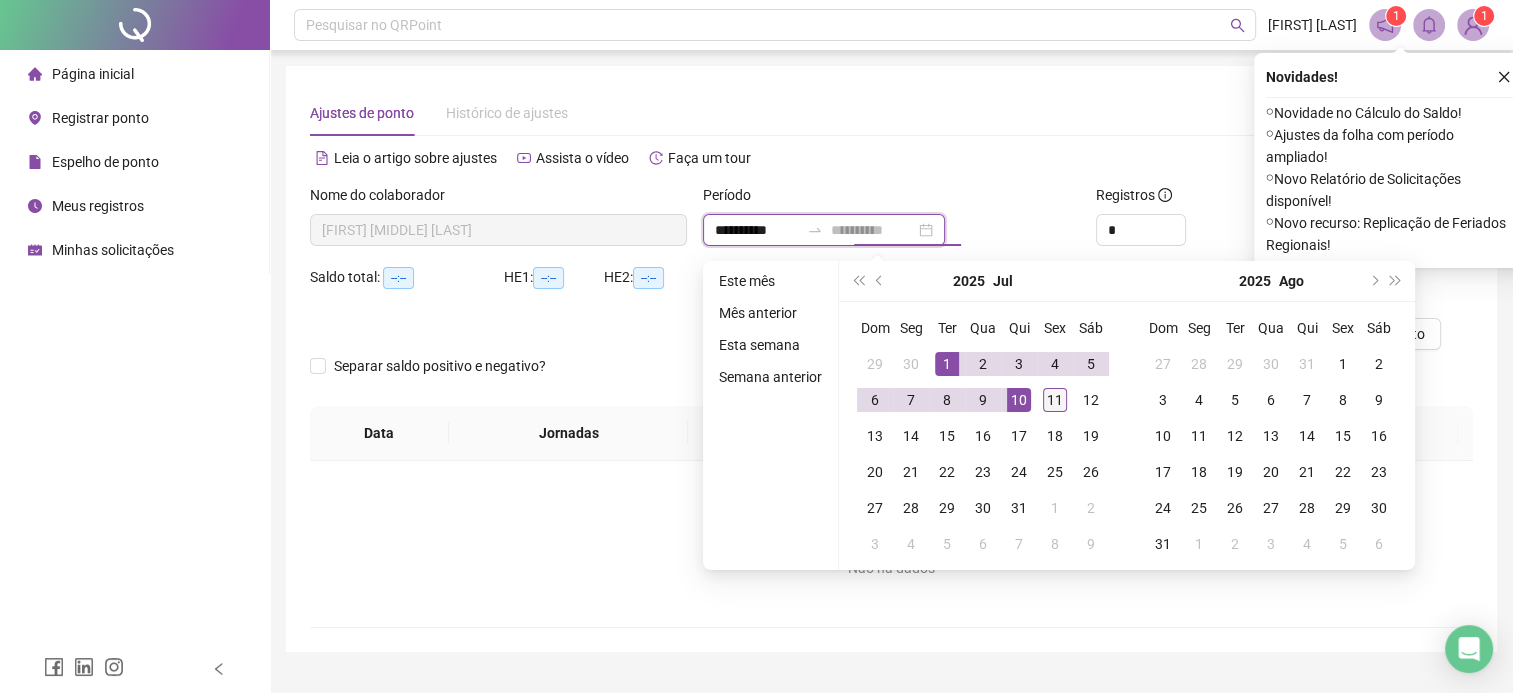 type on "**********" 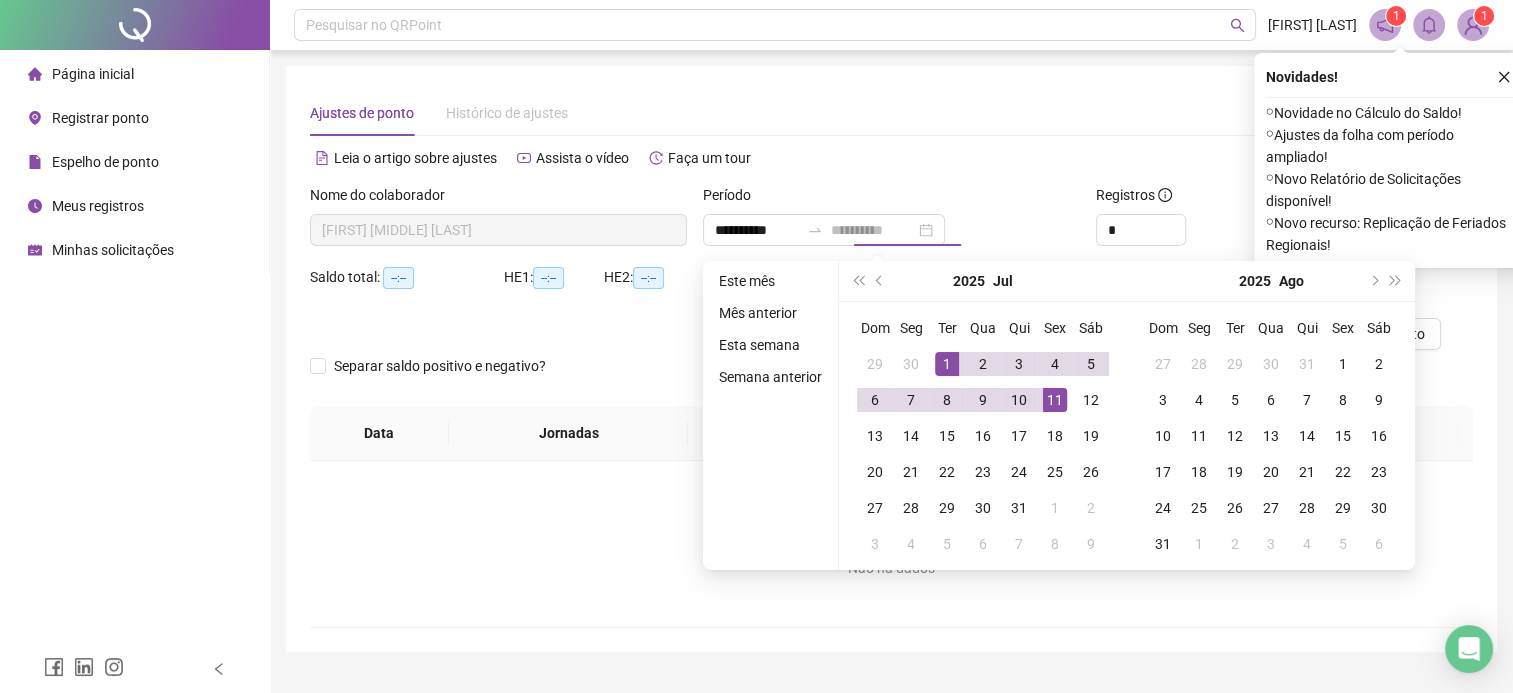 click on "11" at bounding box center [1055, 400] 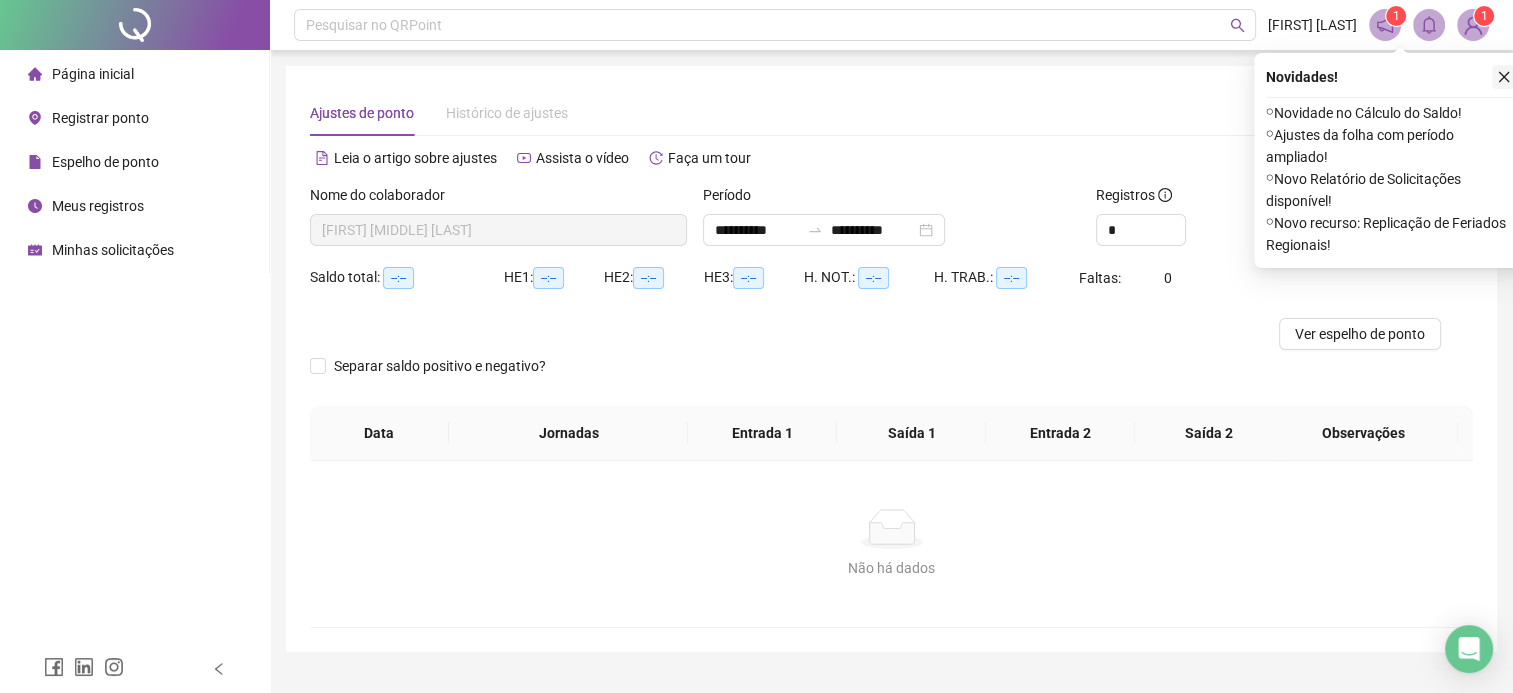 click at bounding box center [1504, 77] 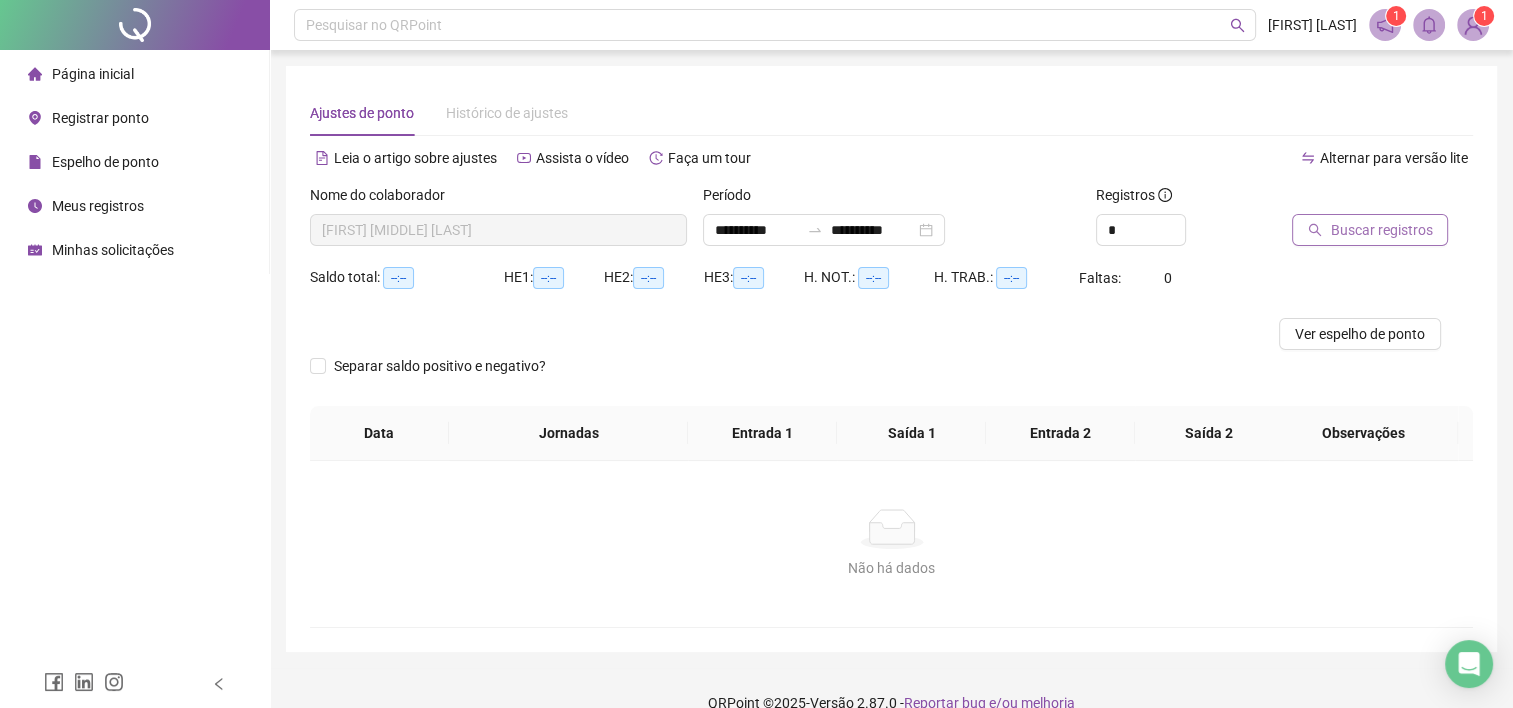 click on "Buscar registros" at bounding box center (1381, 230) 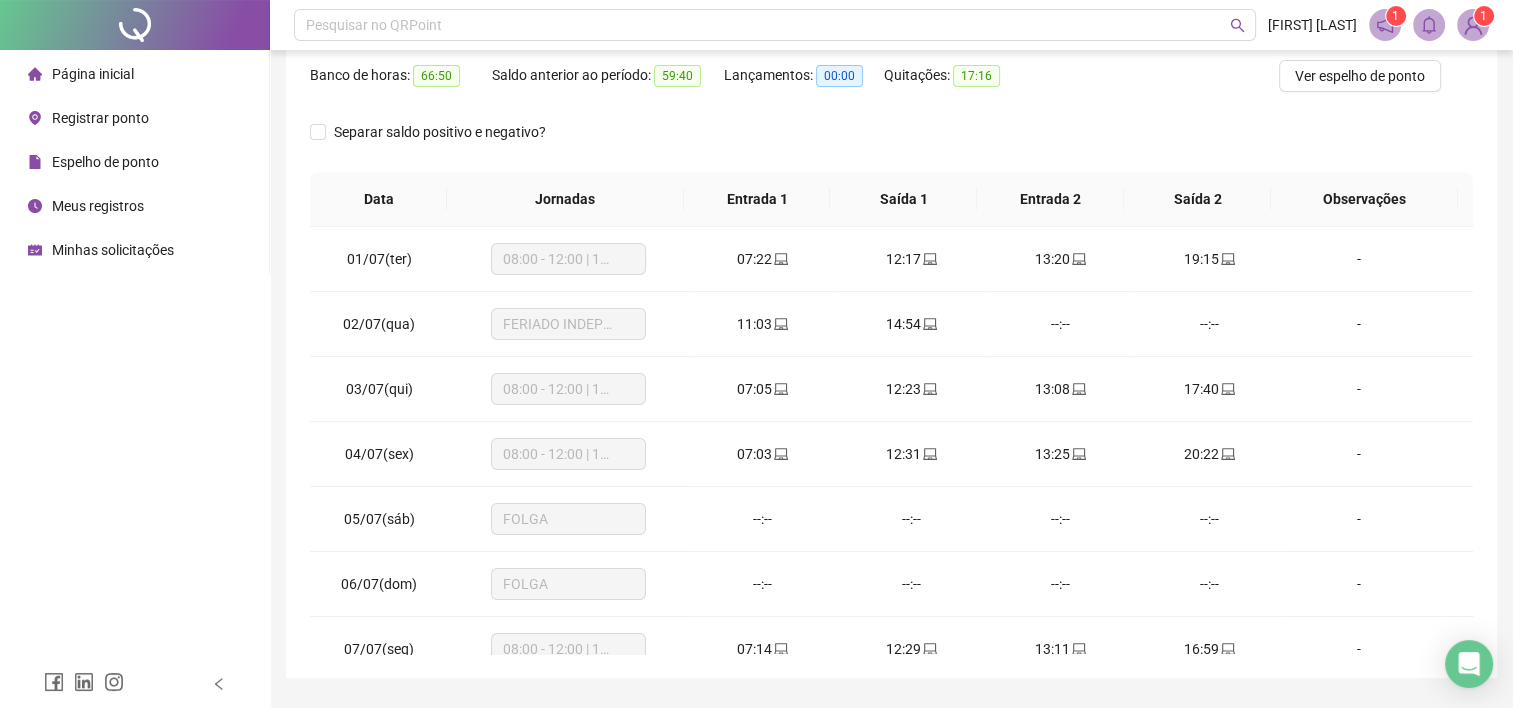 scroll, scrollTop: 300, scrollLeft: 0, axis: vertical 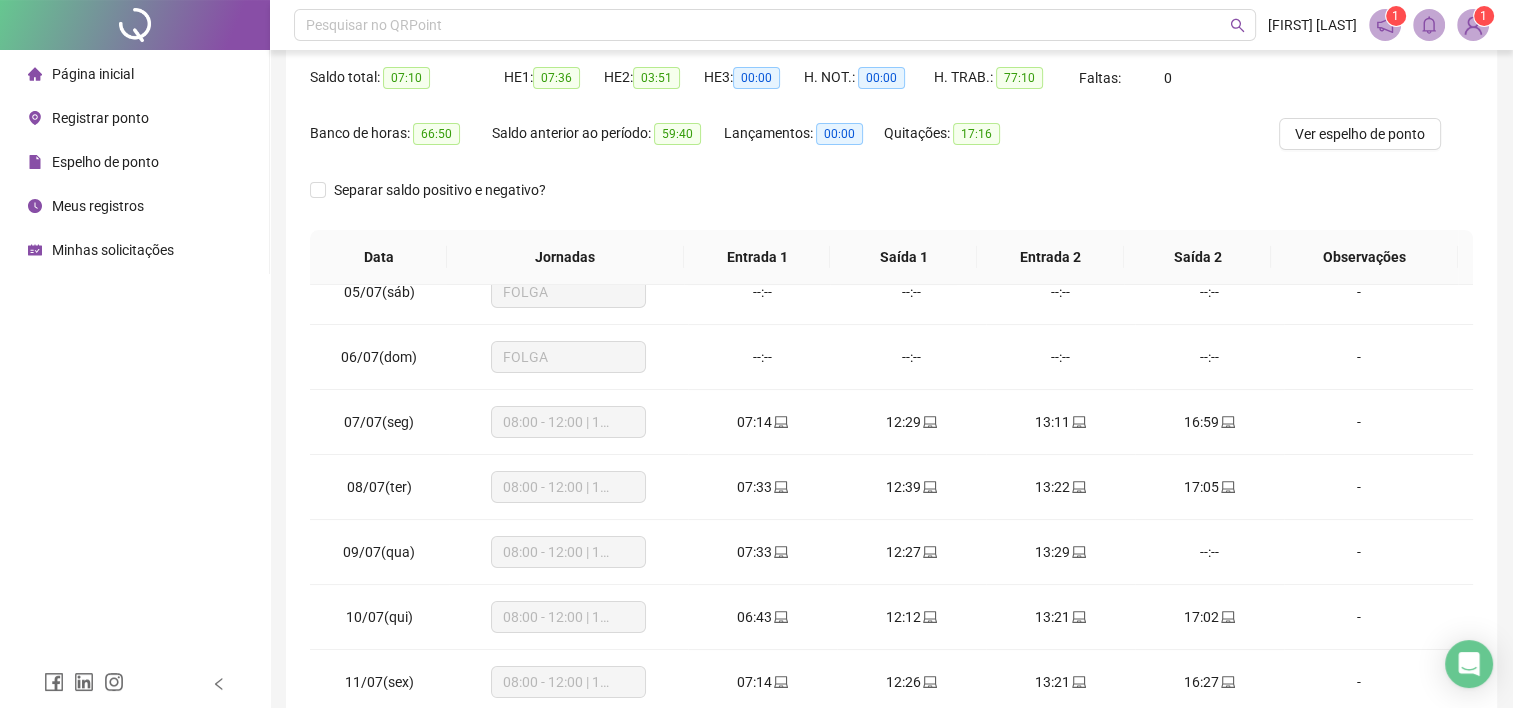 click on "Registrar ponto" at bounding box center [88, 118] 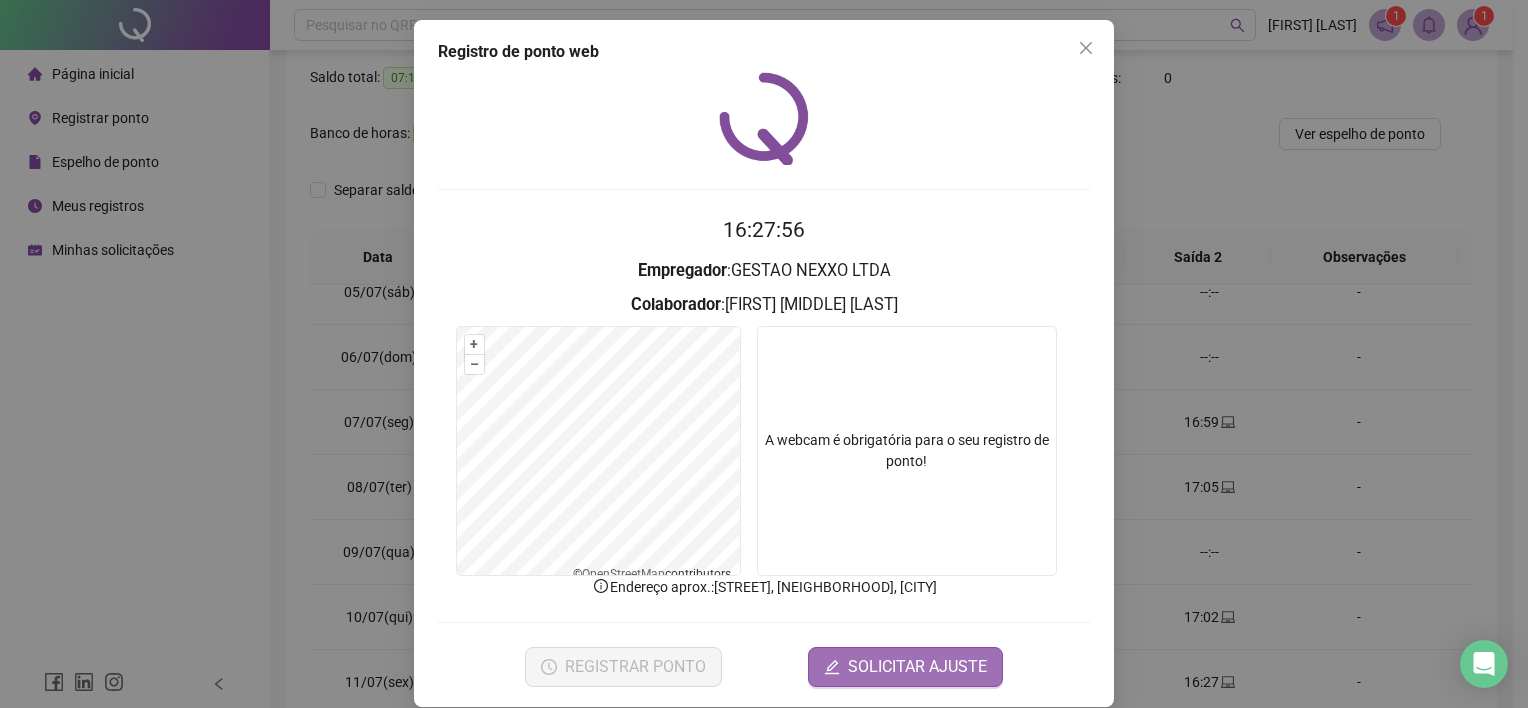 scroll, scrollTop: 22, scrollLeft: 0, axis: vertical 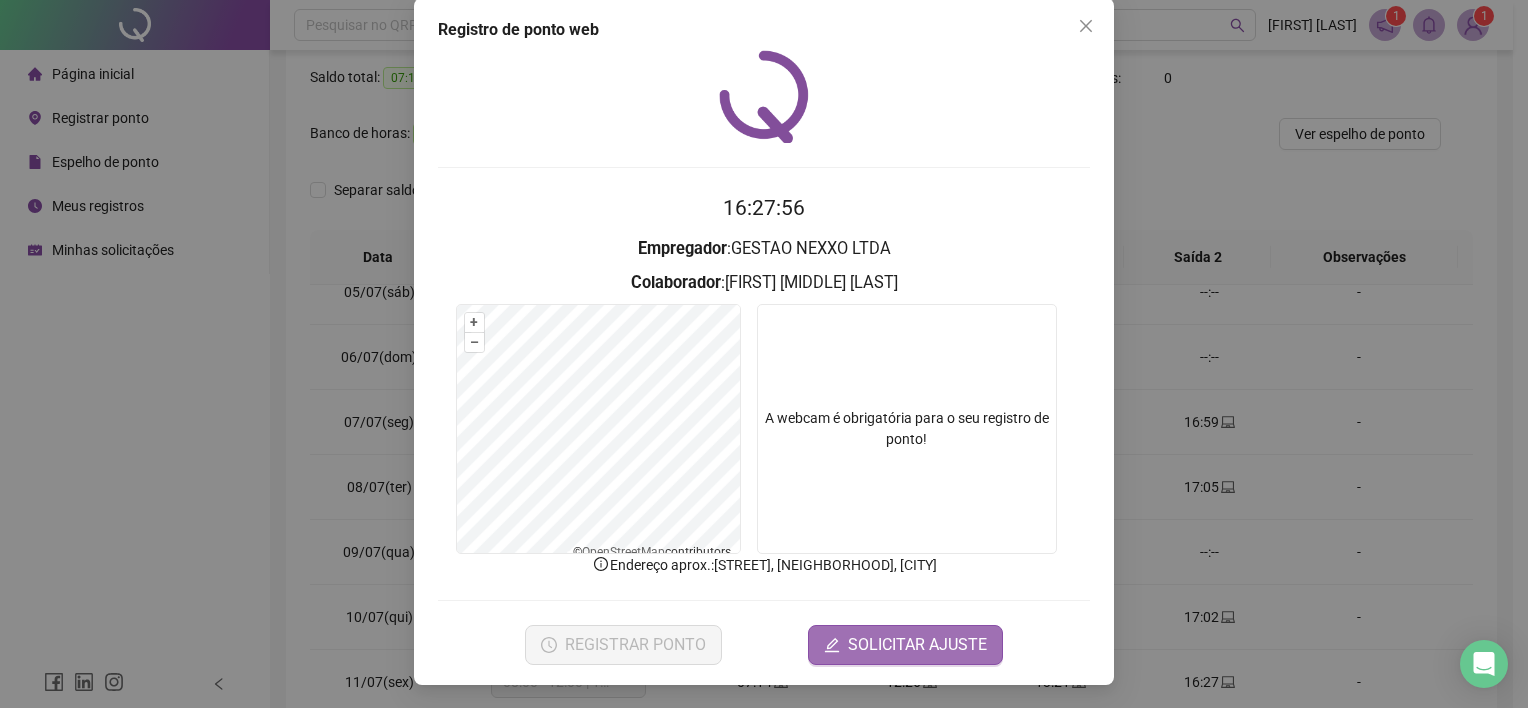 click on "SOLICITAR AJUSTE" at bounding box center (917, 645) 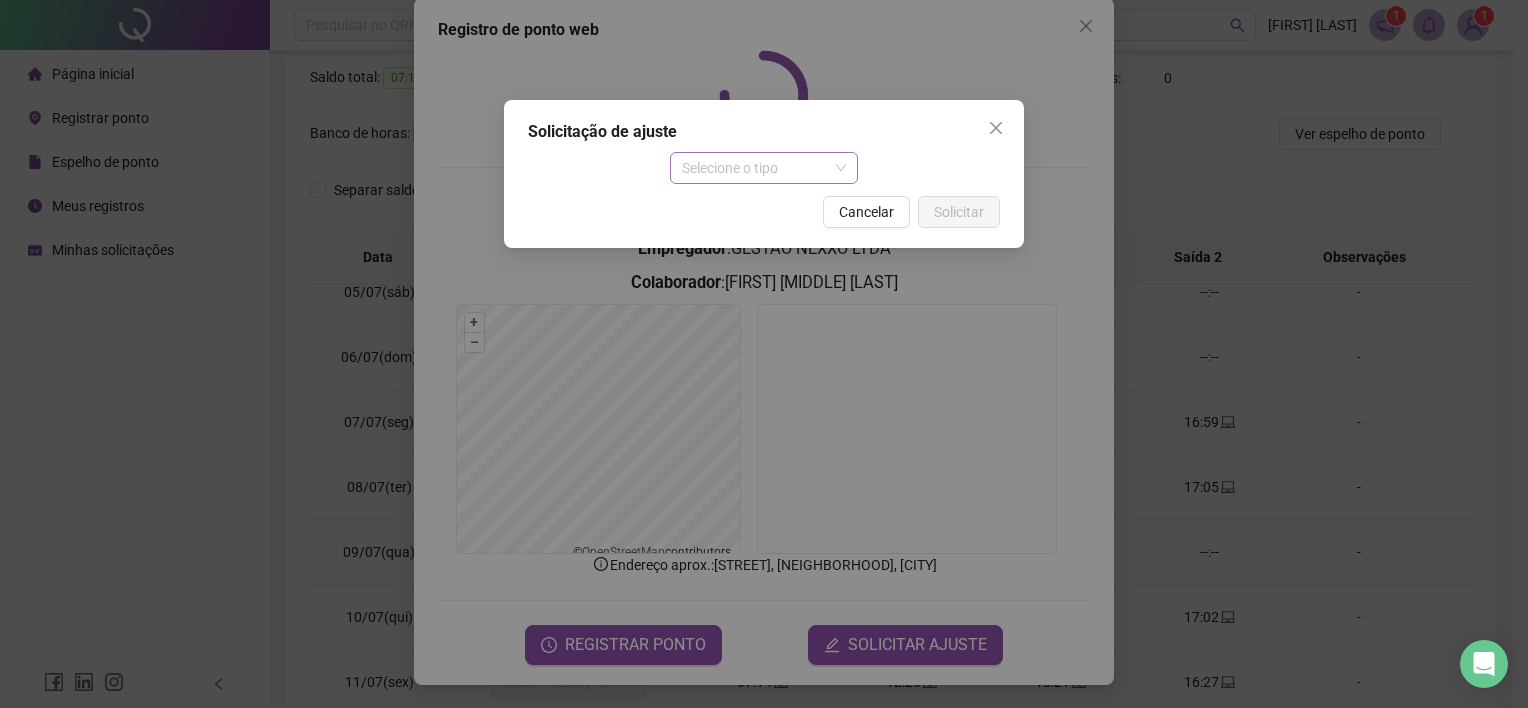 click on "Selecione o tipo" at bounding box center (764, 168) 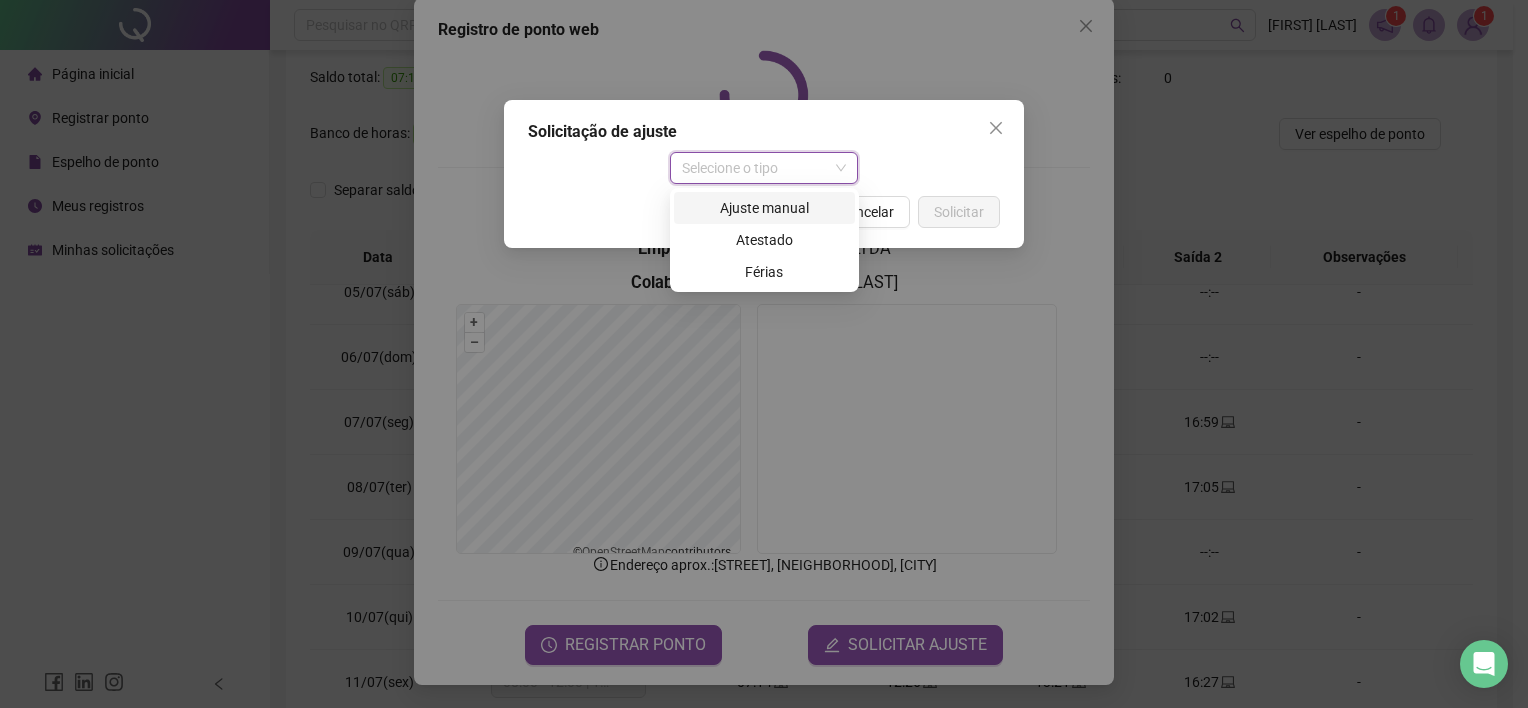 click on "Ajuste manual" at bounding box center [764, 208] 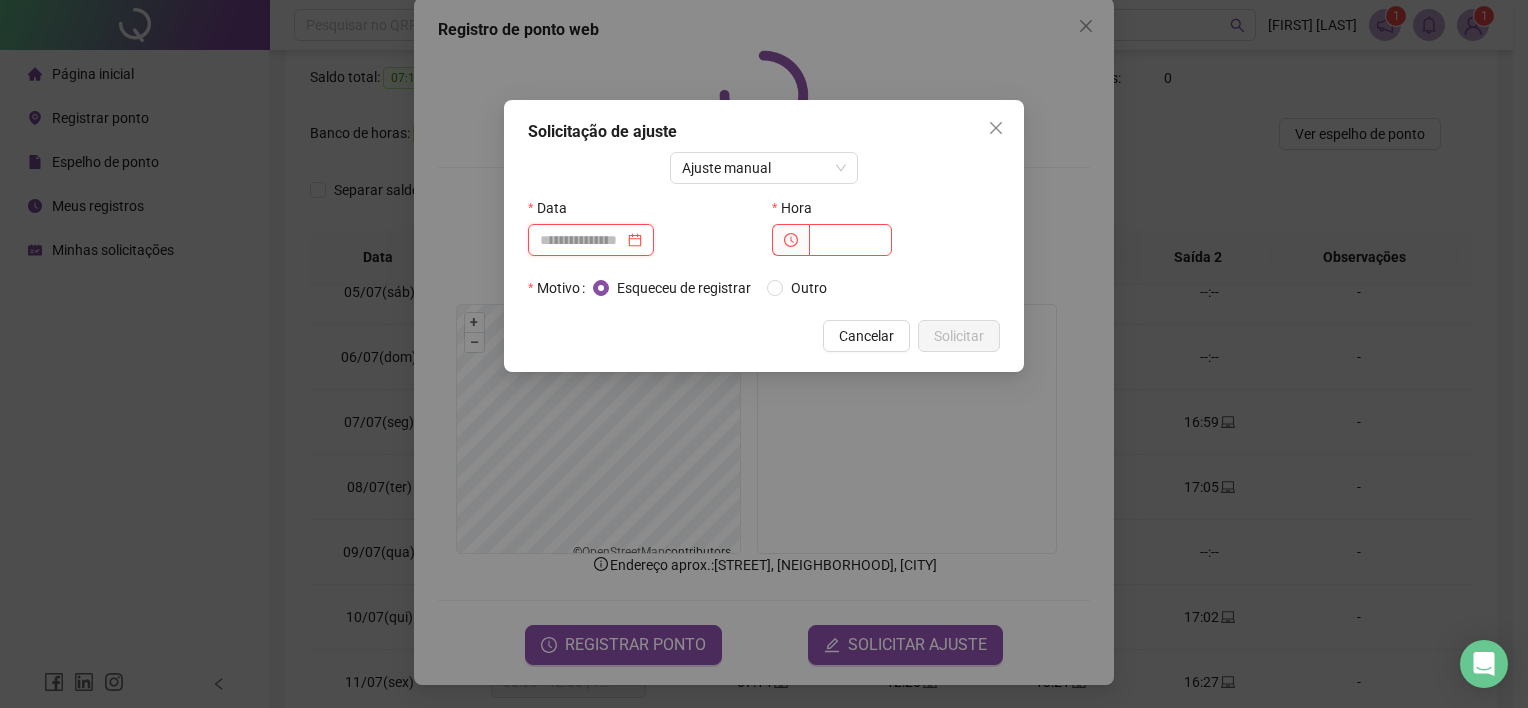 click at bounding box center [582, 240] 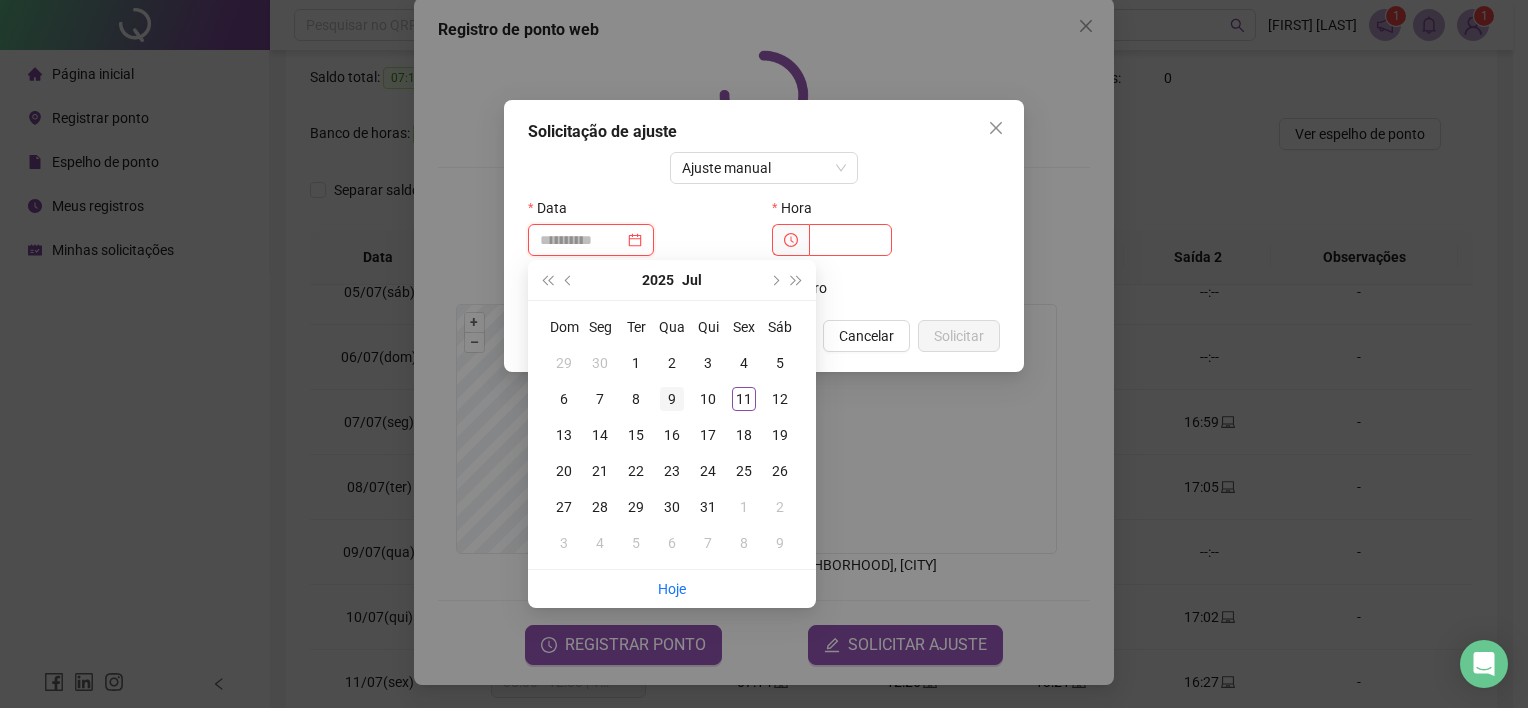 type on "**********" 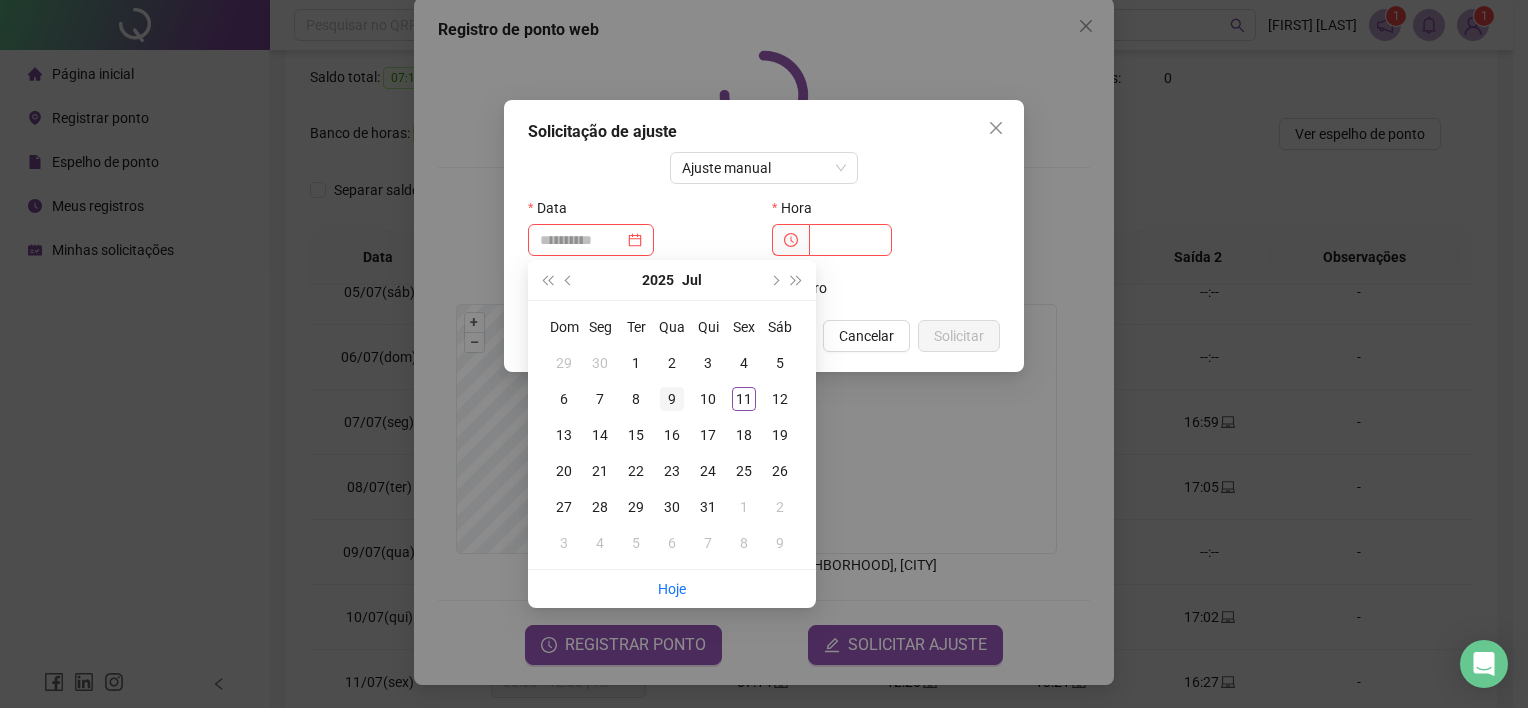 click on "9" at bounding box center (672, 399) 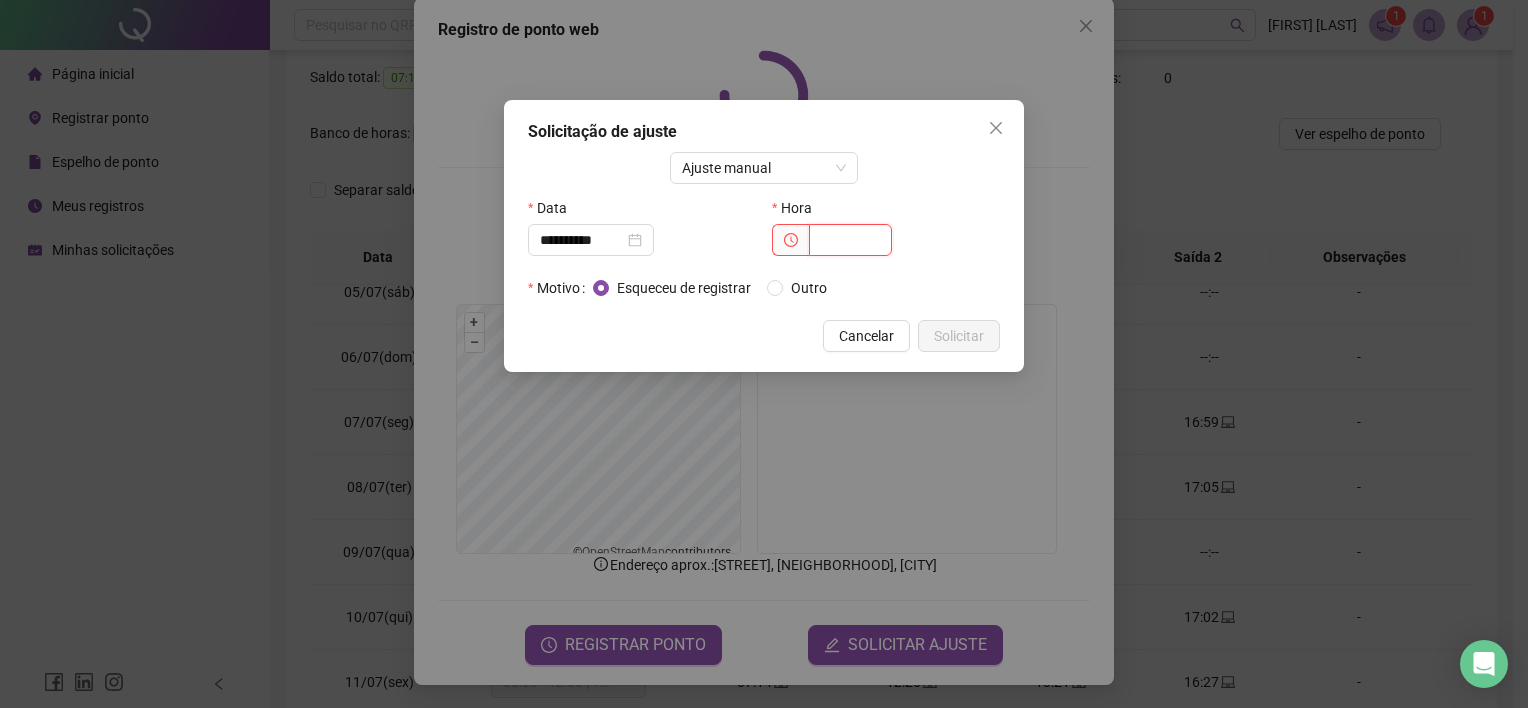 click at bounding box center [850, 240] 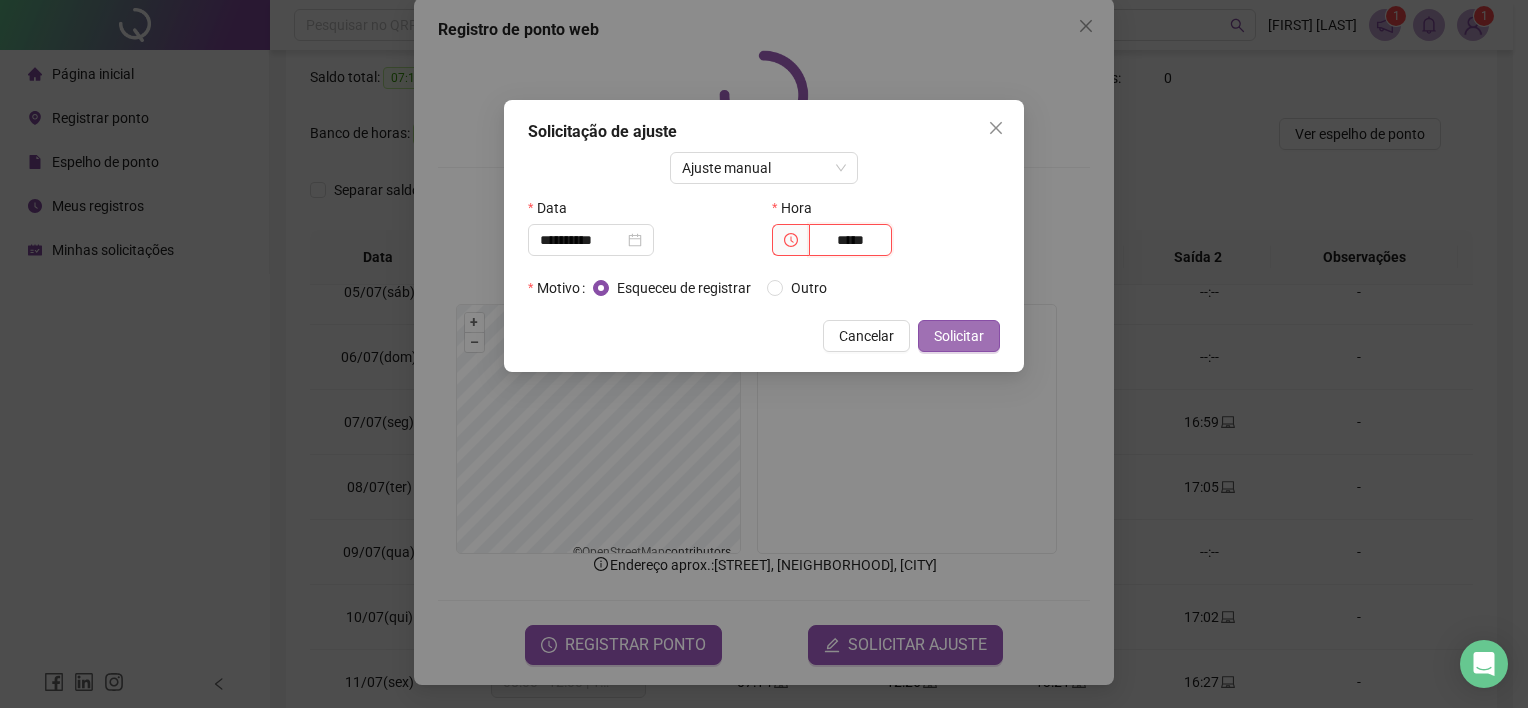 type on "*****" 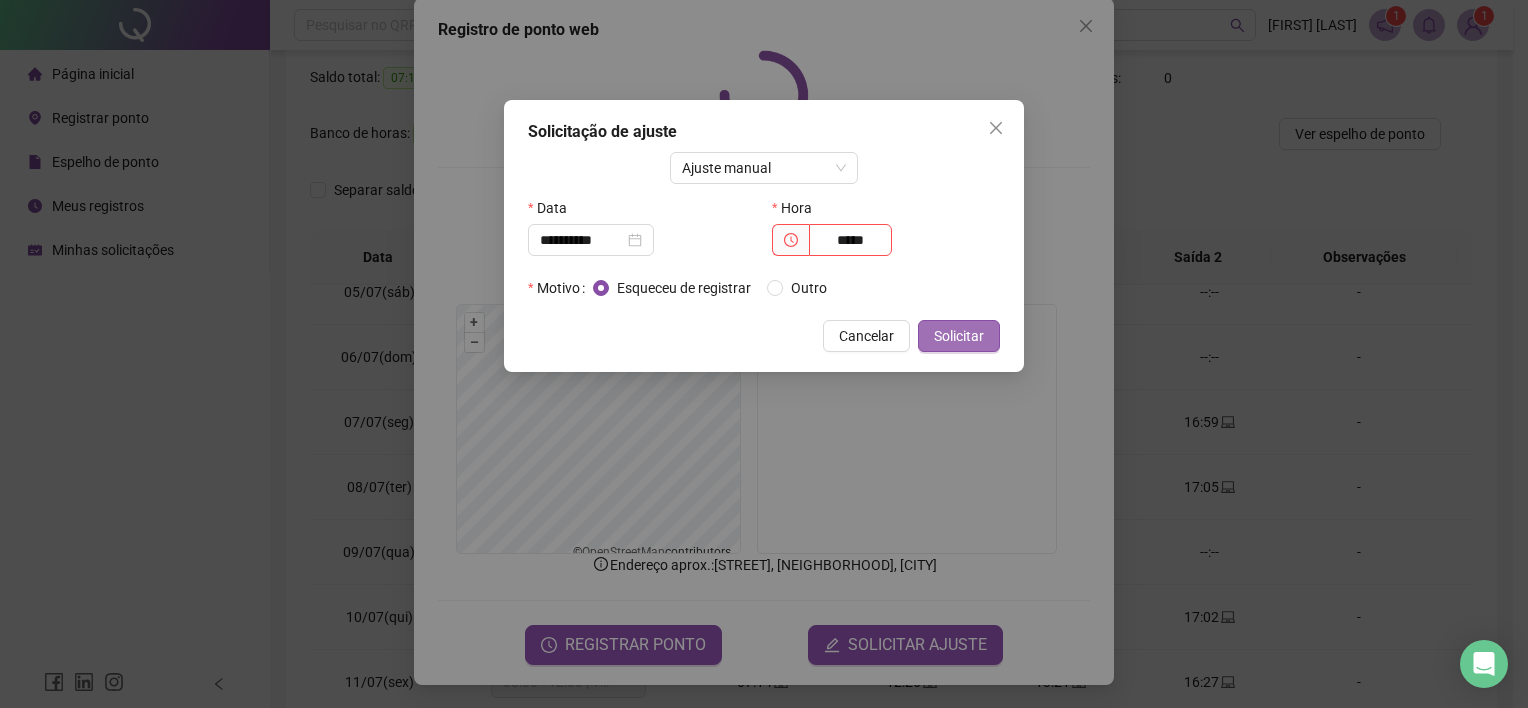 click on "Solicitar" at bounding box center [959, 336] 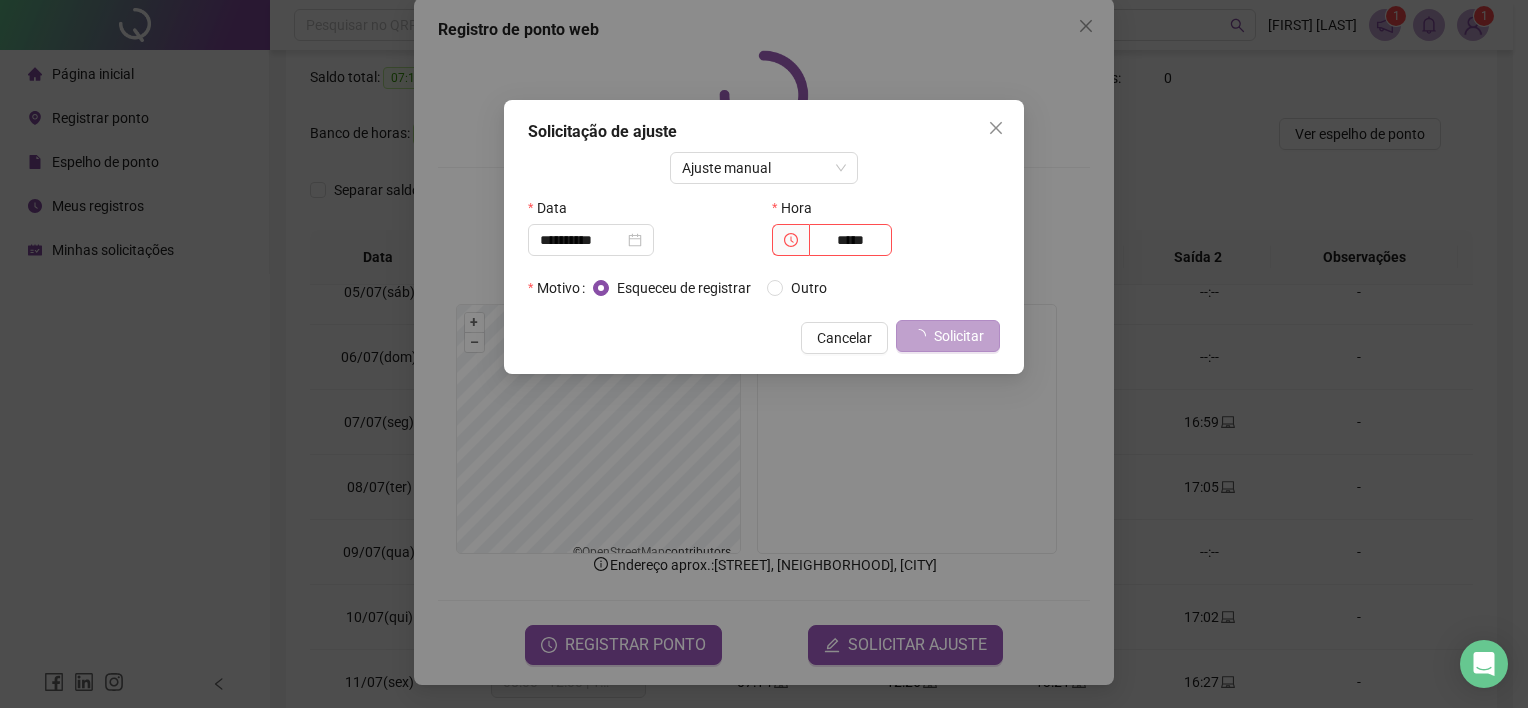 click on "**********" at bounding box center (756, 154) 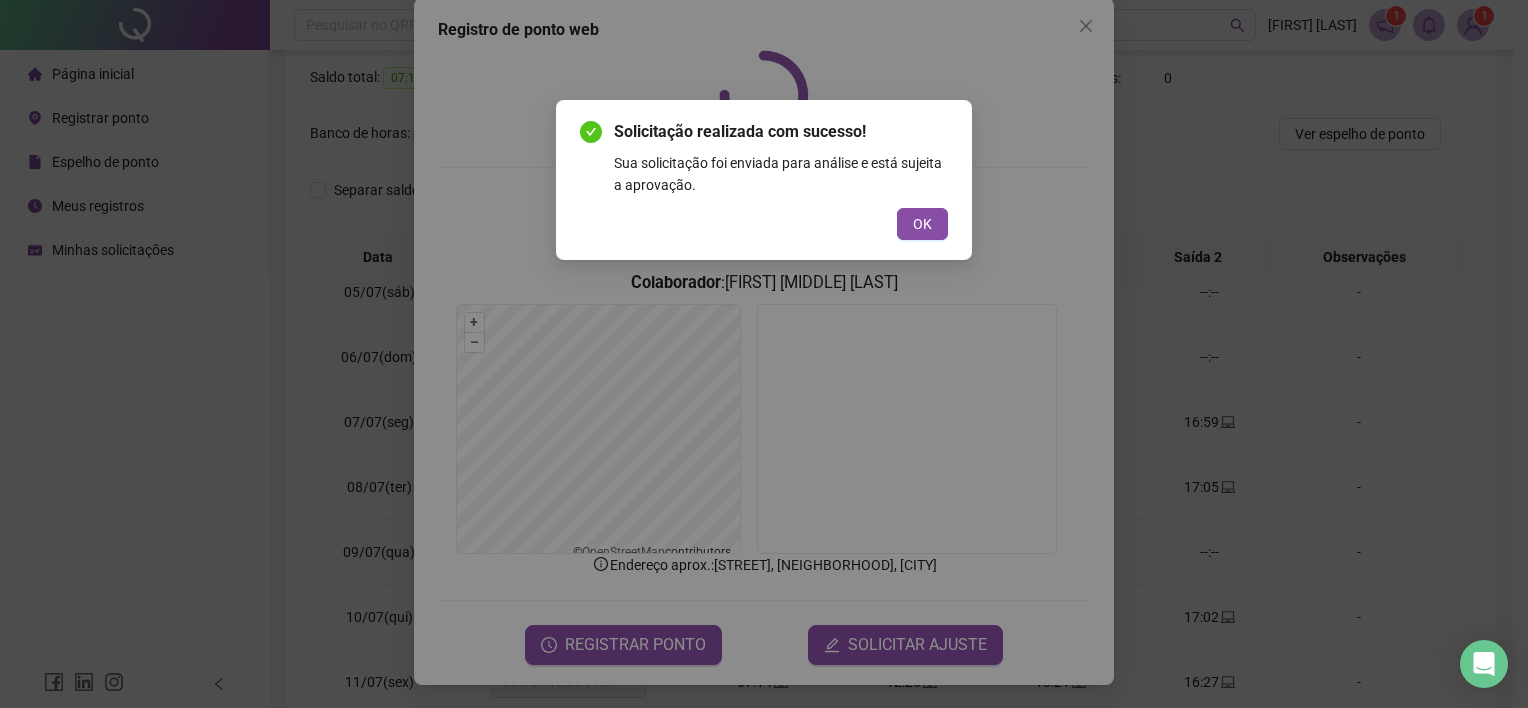 drag, startPoint x: 681, startPoint y: 425, endPoint x: 609, endPoint y: 428, distance: 72.06247 